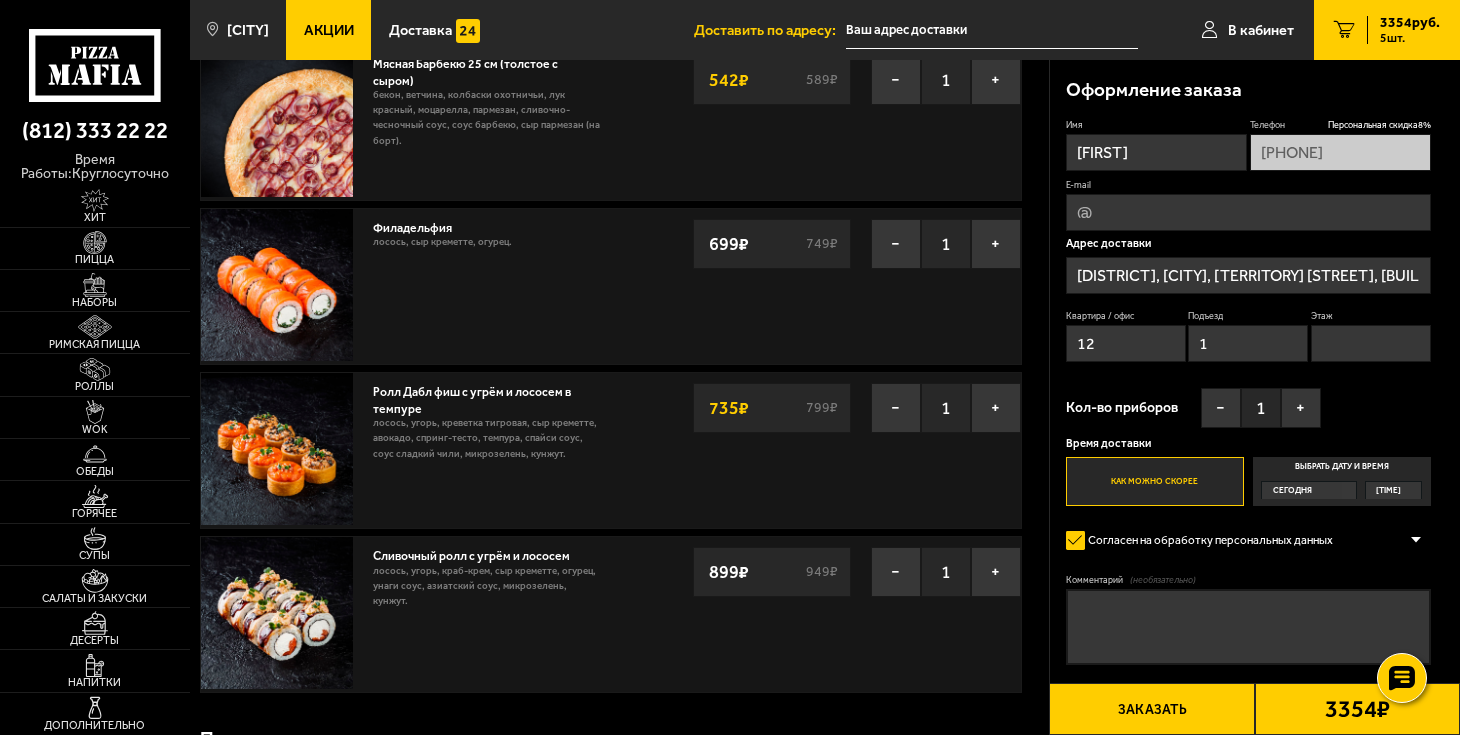 scroll, scrollTop: 333, scrollLeft: 0, axis: vertical 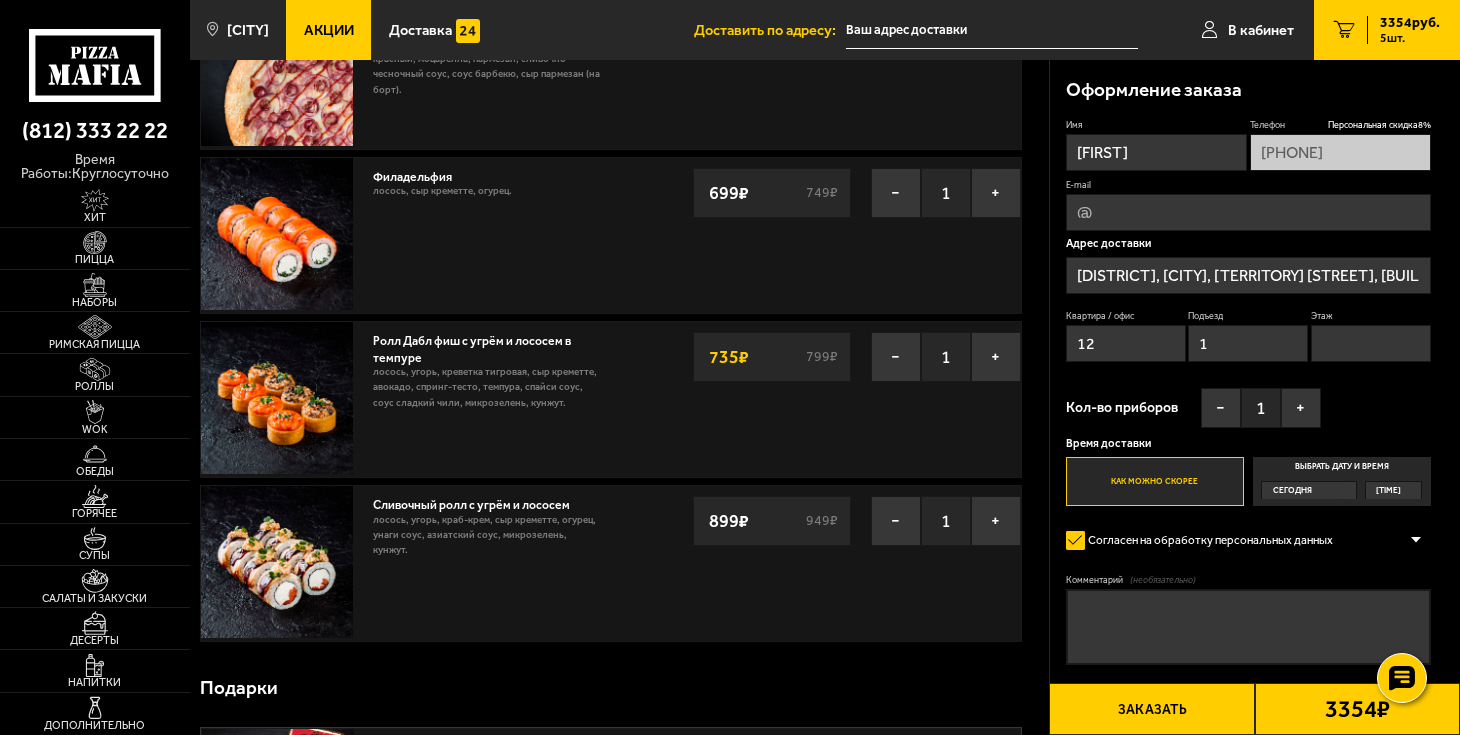 click on "[NUMBER] [CURRENCY]" at bounding box center [1357, 709] 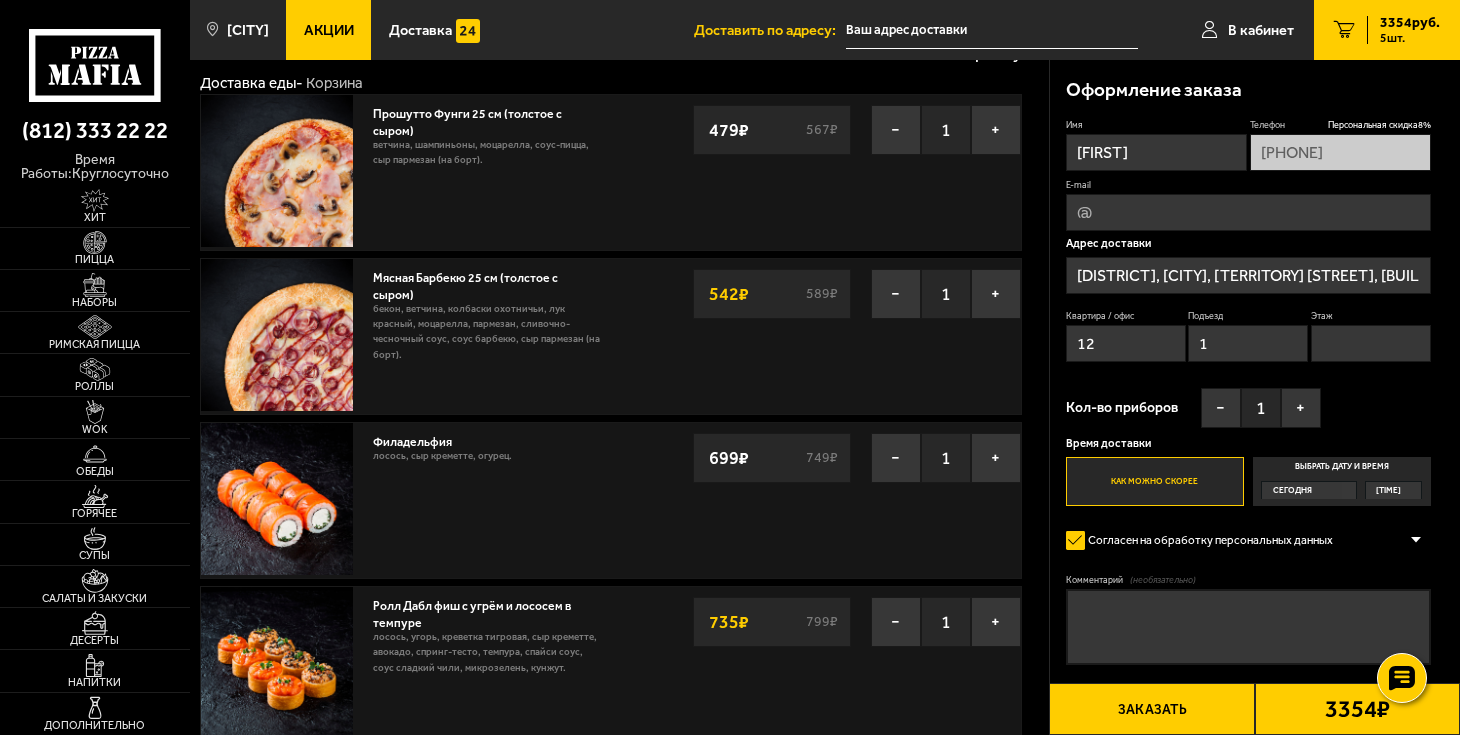 scroll, scrollTop: 0, scrollLeft: 0, axis: both 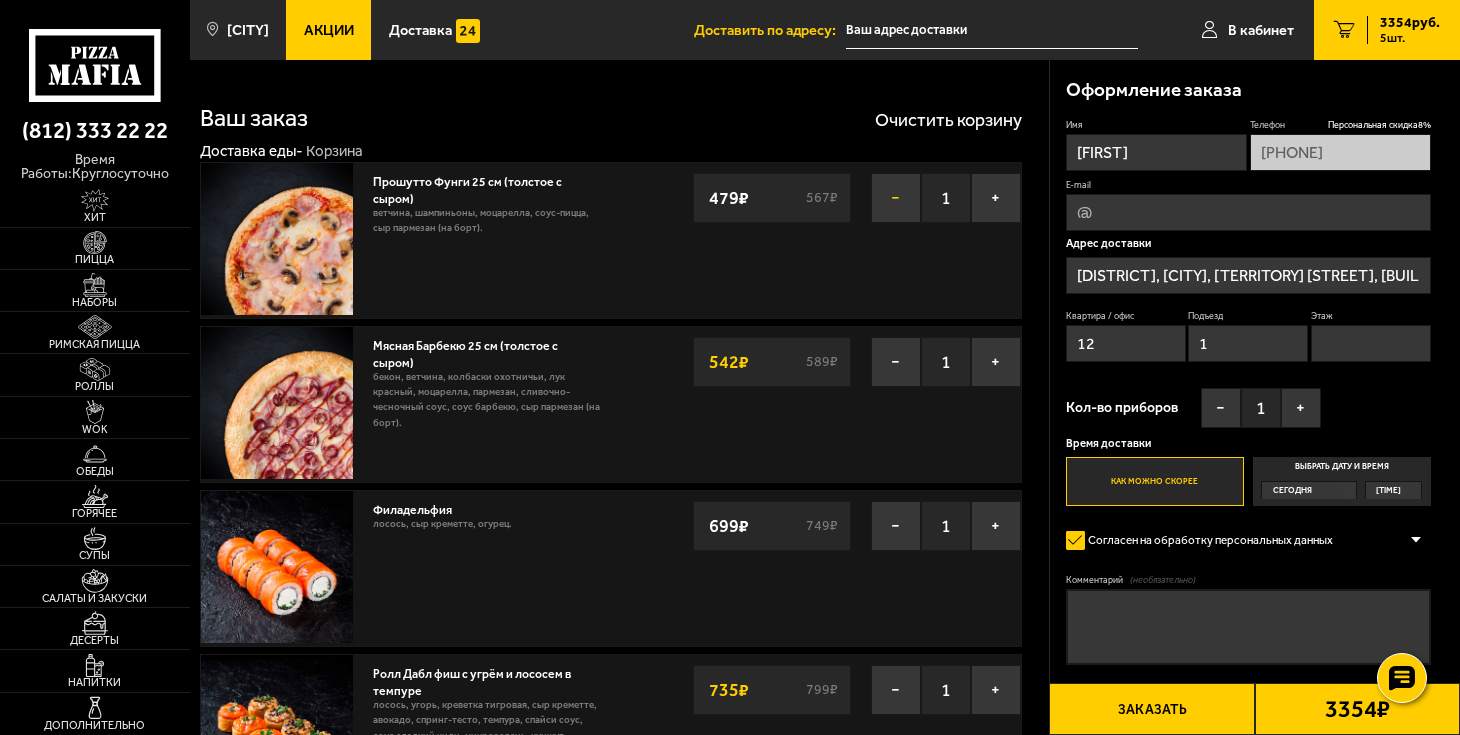 click on "−" at bounding box center (896, 198) 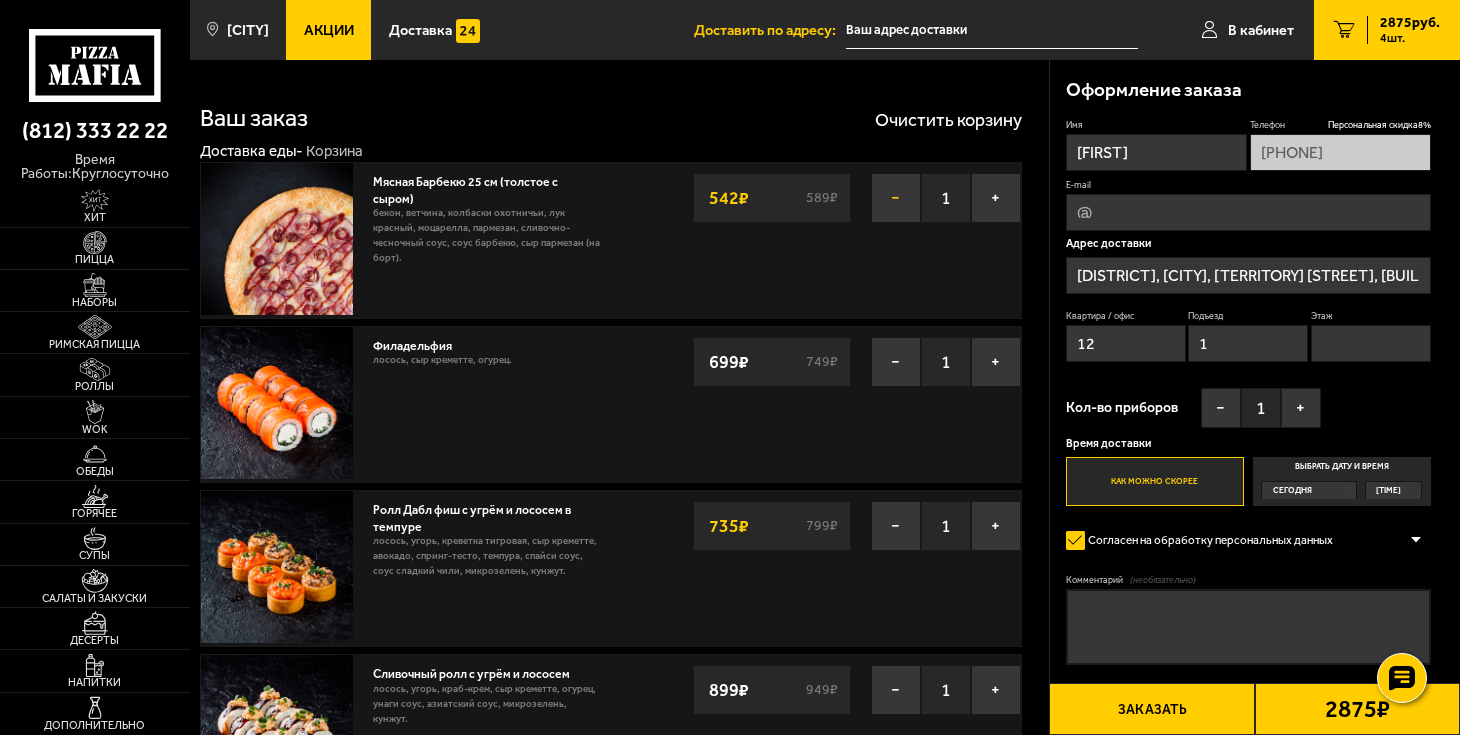 click on "−" at bounding box center (896, 198) 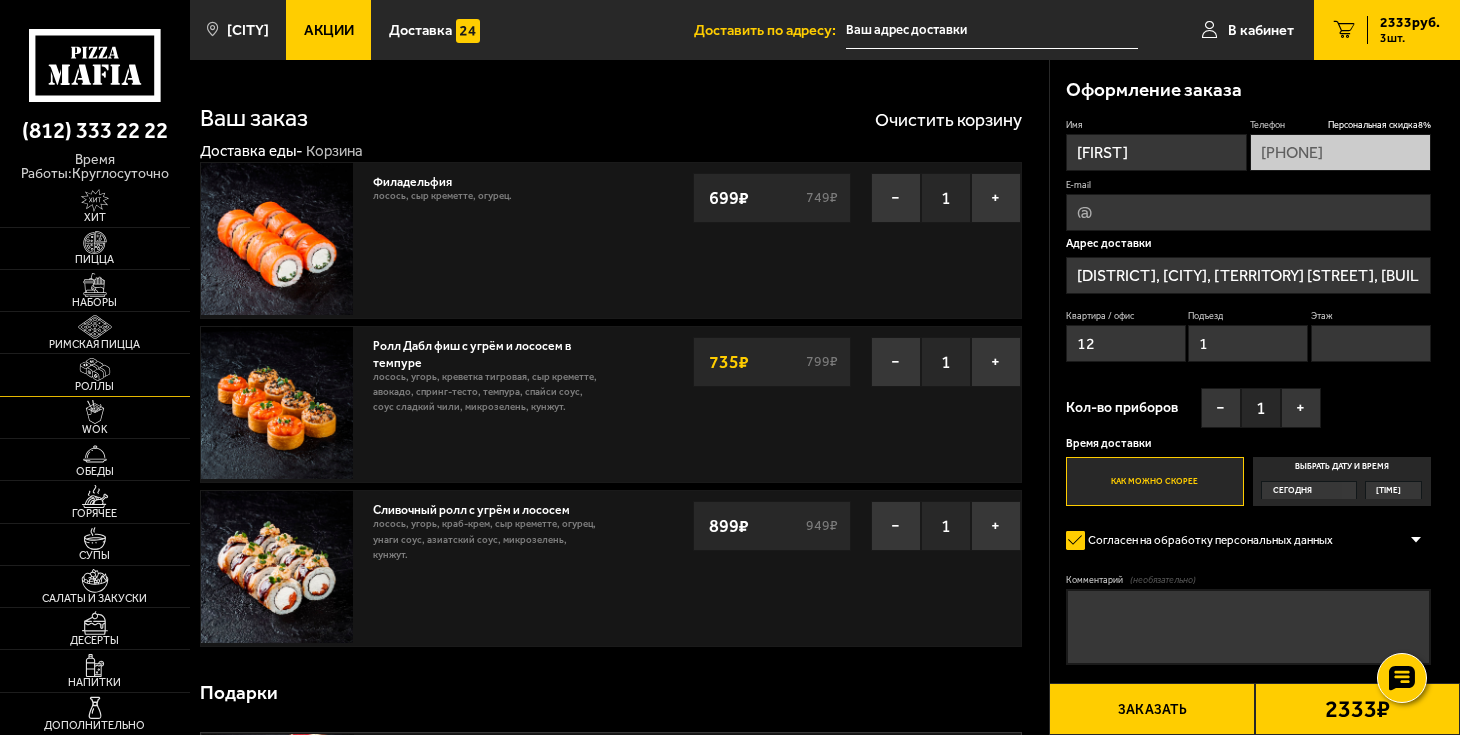 click on "Роллы" at bounding box center (95, 386) 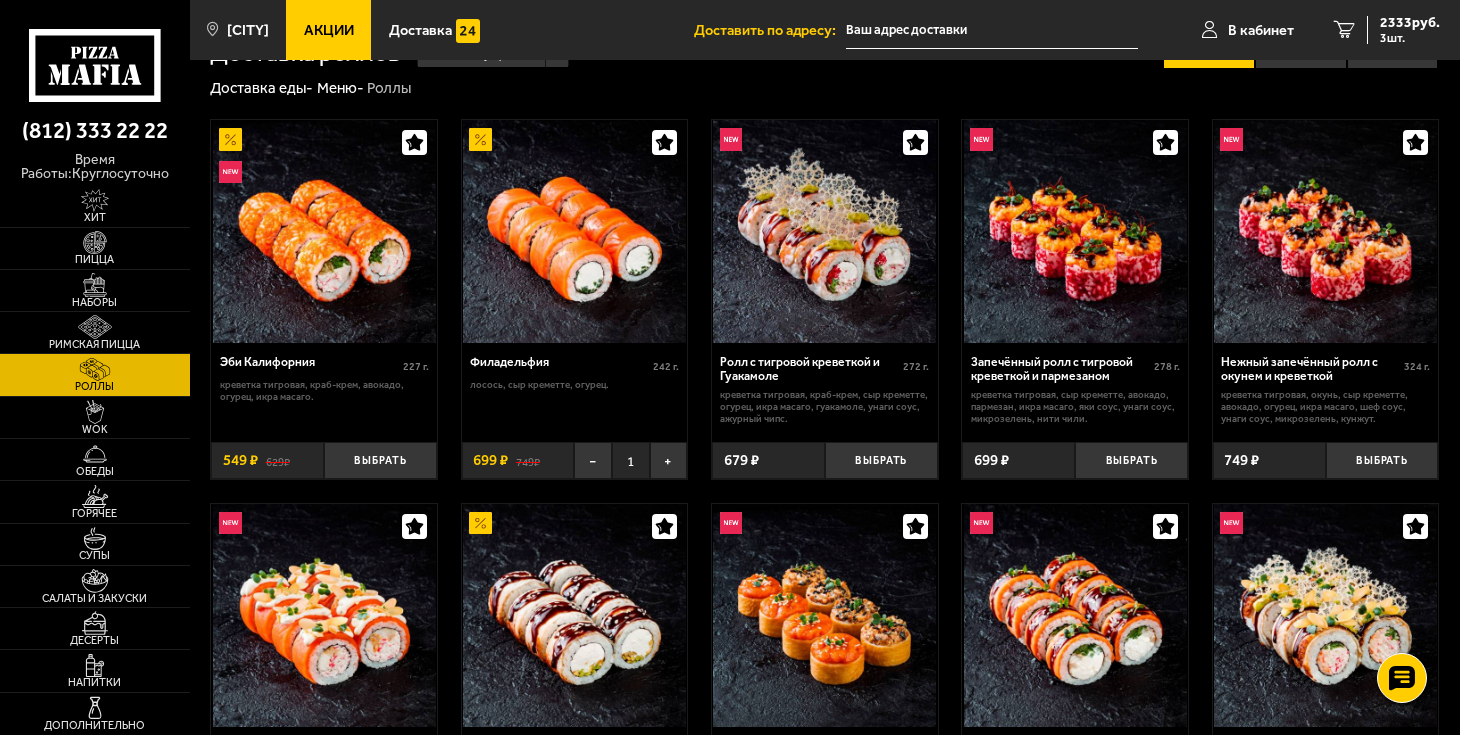 scroll, scrollTop: 0, scrollLeft: 0, axis: both 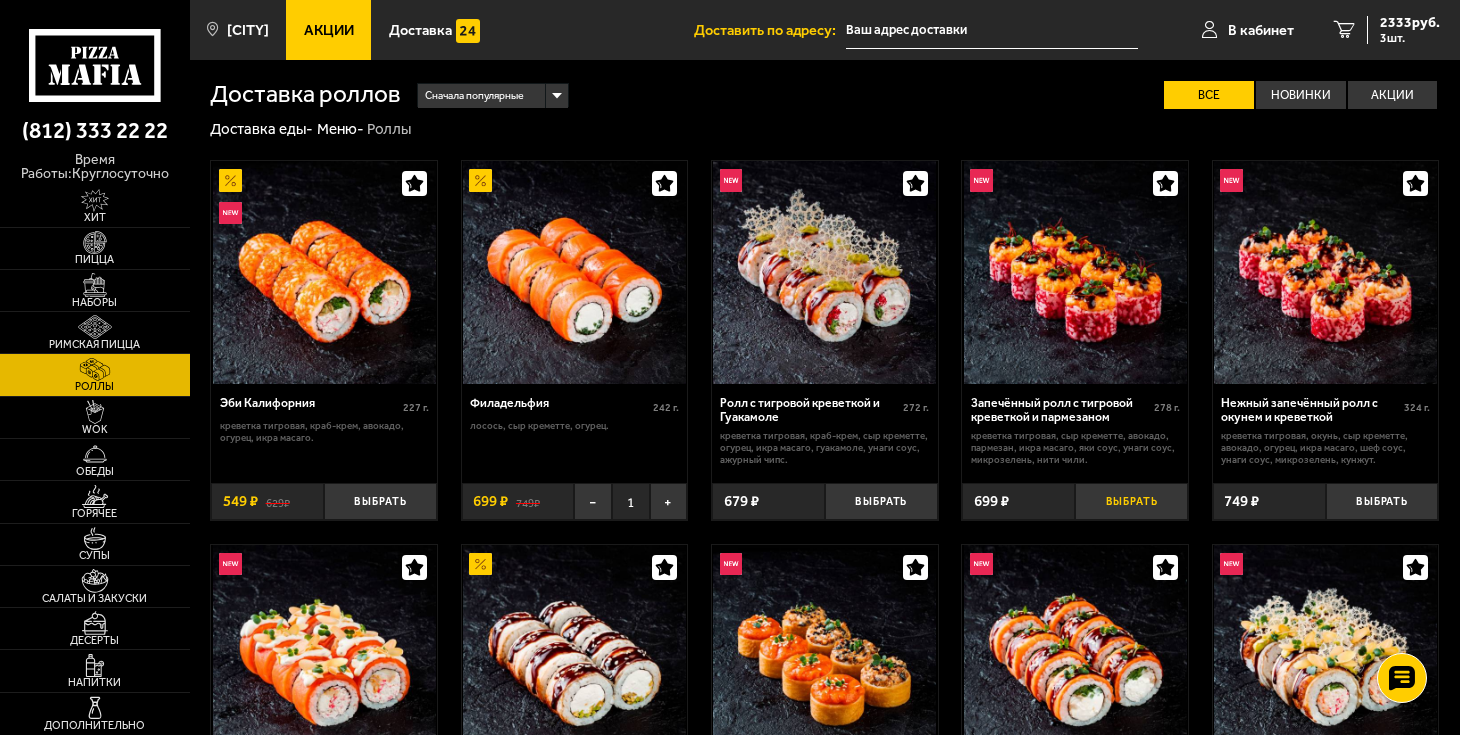 click on "Выбрать" at bounding box center (1131, 501) 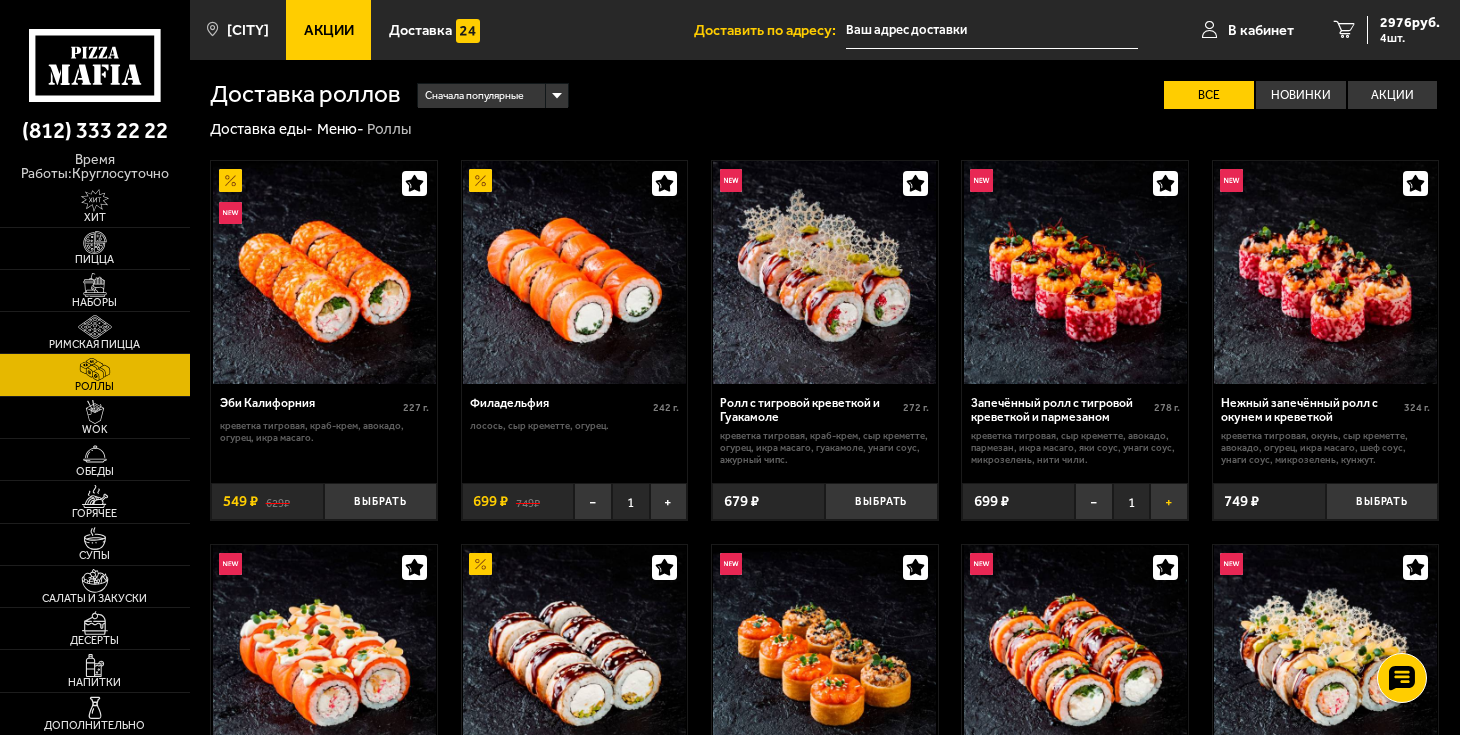 click on "+" at bounding box center (1169, 501) 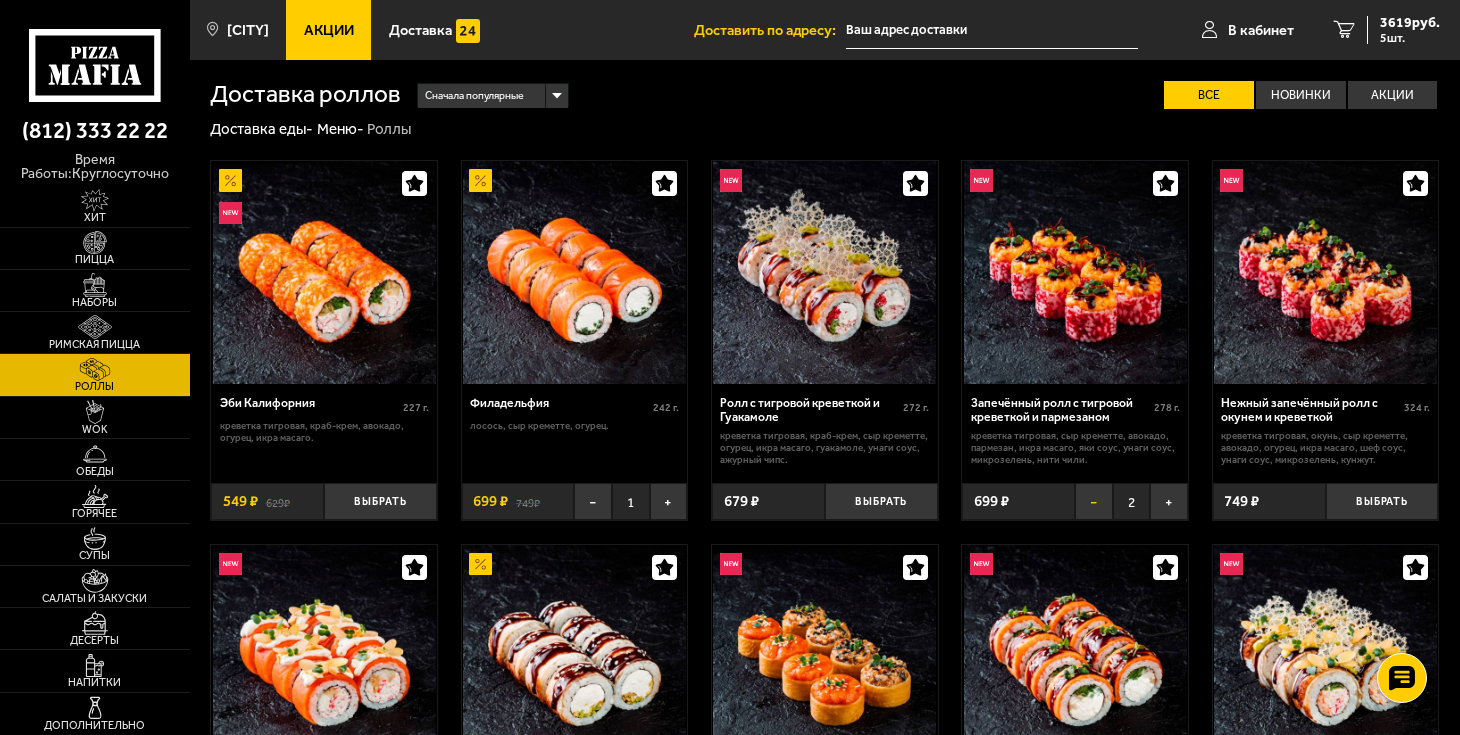 click on "−" at bounding box center (1094, 501) 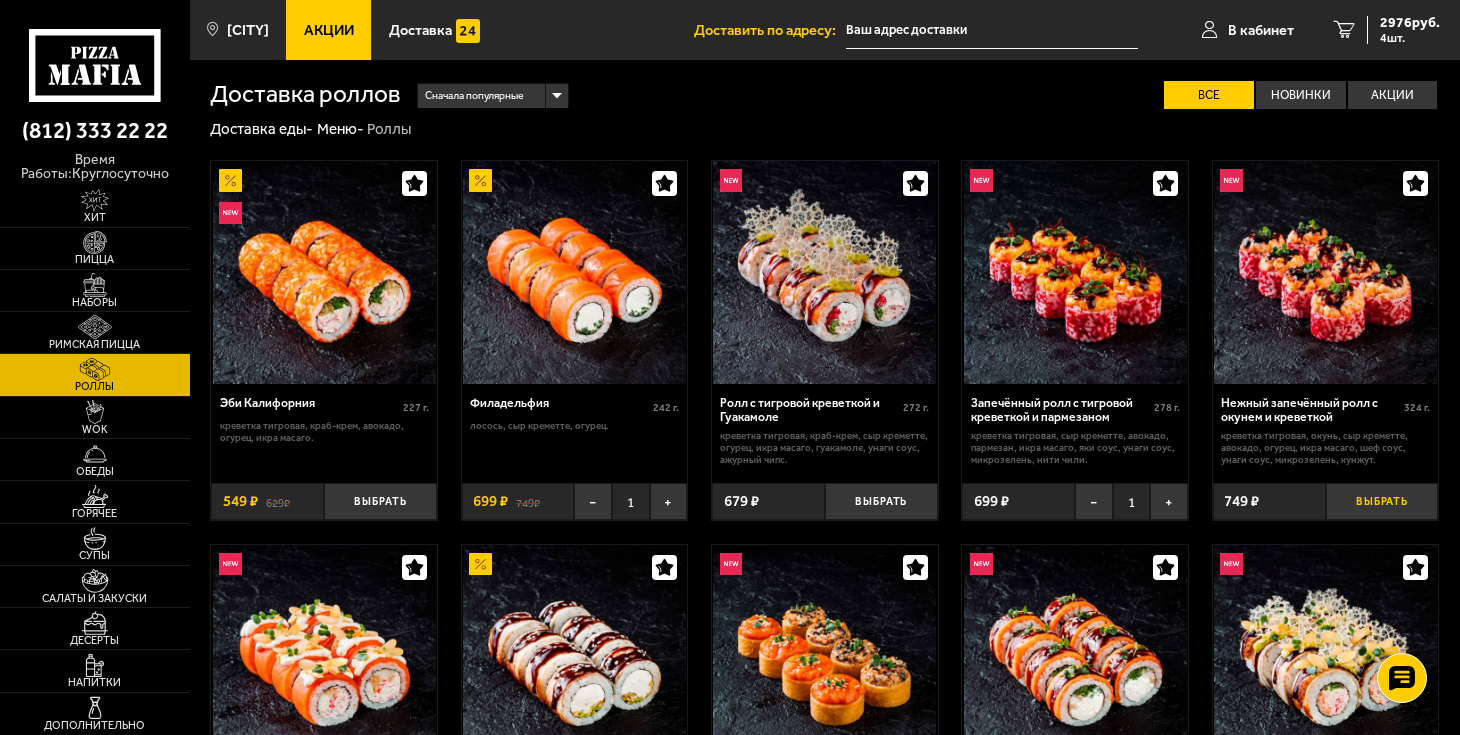 click on "Выбрать" at bounding box center (1382, 501) 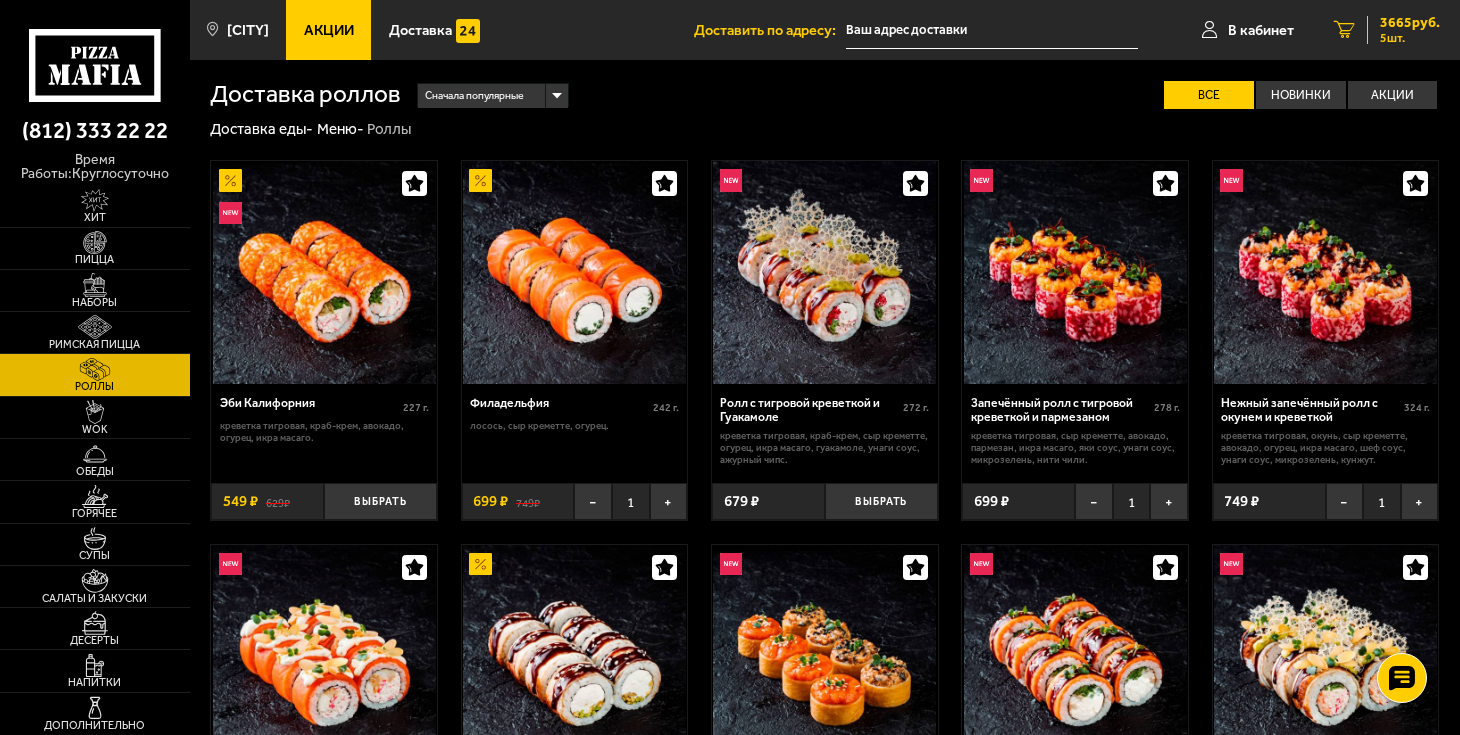 click on "5  шт." at bounding box center (1410, 38) 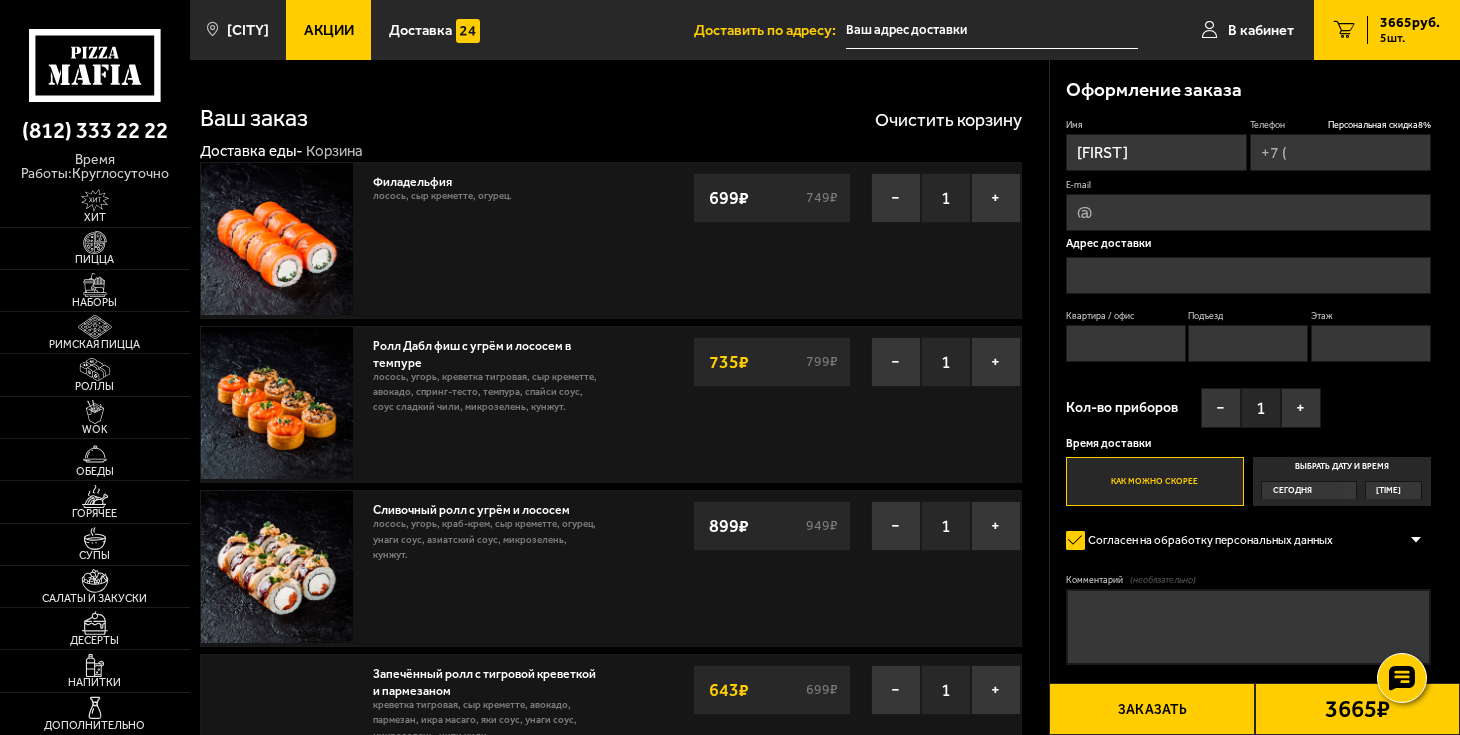 type on "[PHONE]" 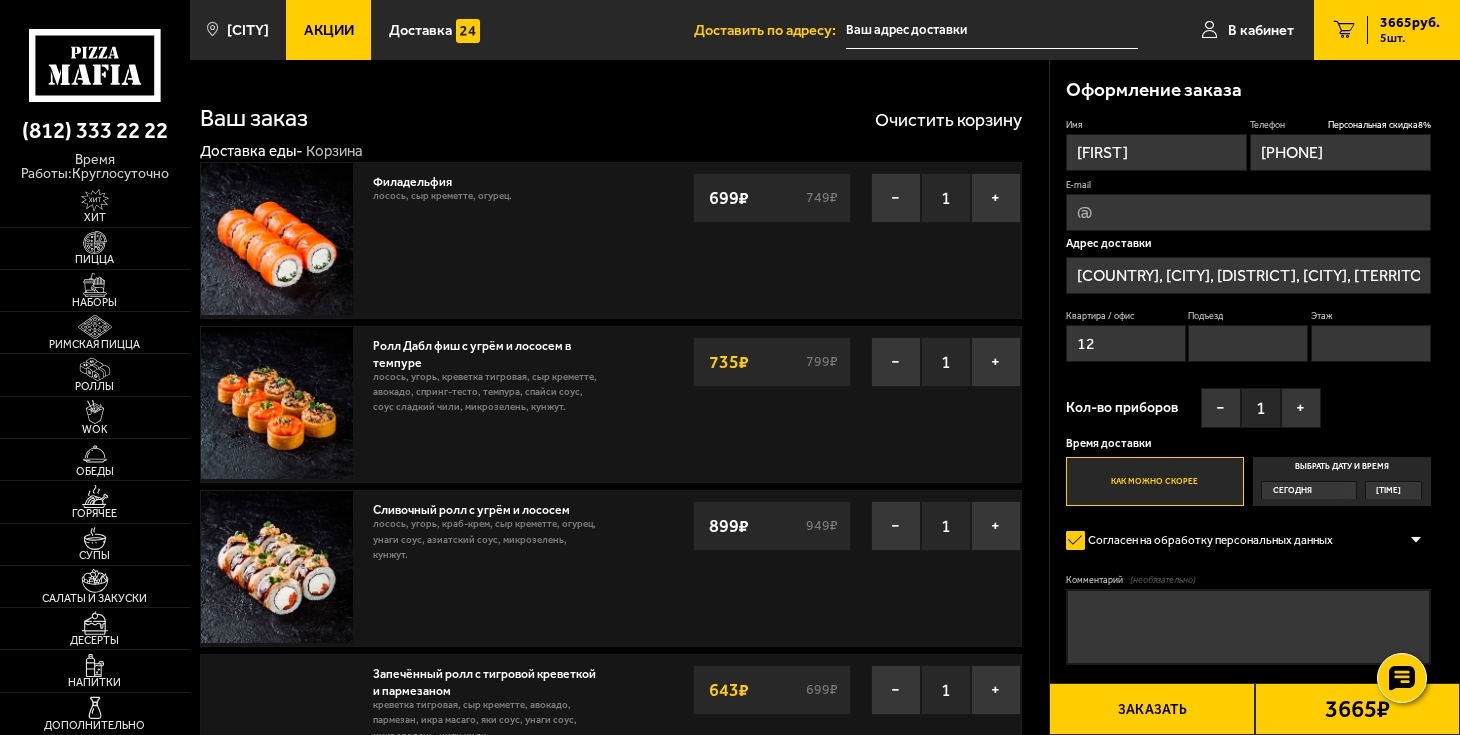 type on "1" 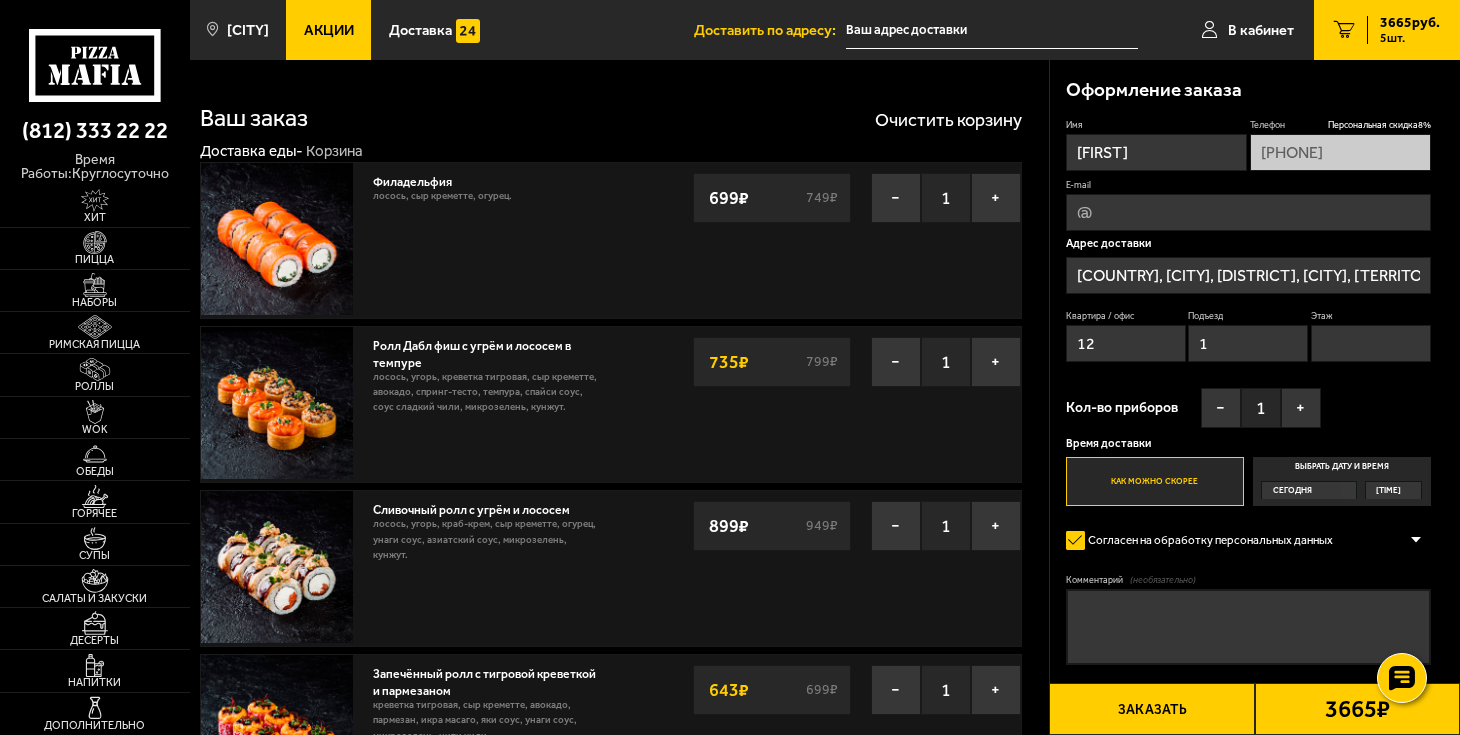 type on "[DISTRICT], [CITY], [TERRITORY] [STREET], [BUILDING]" 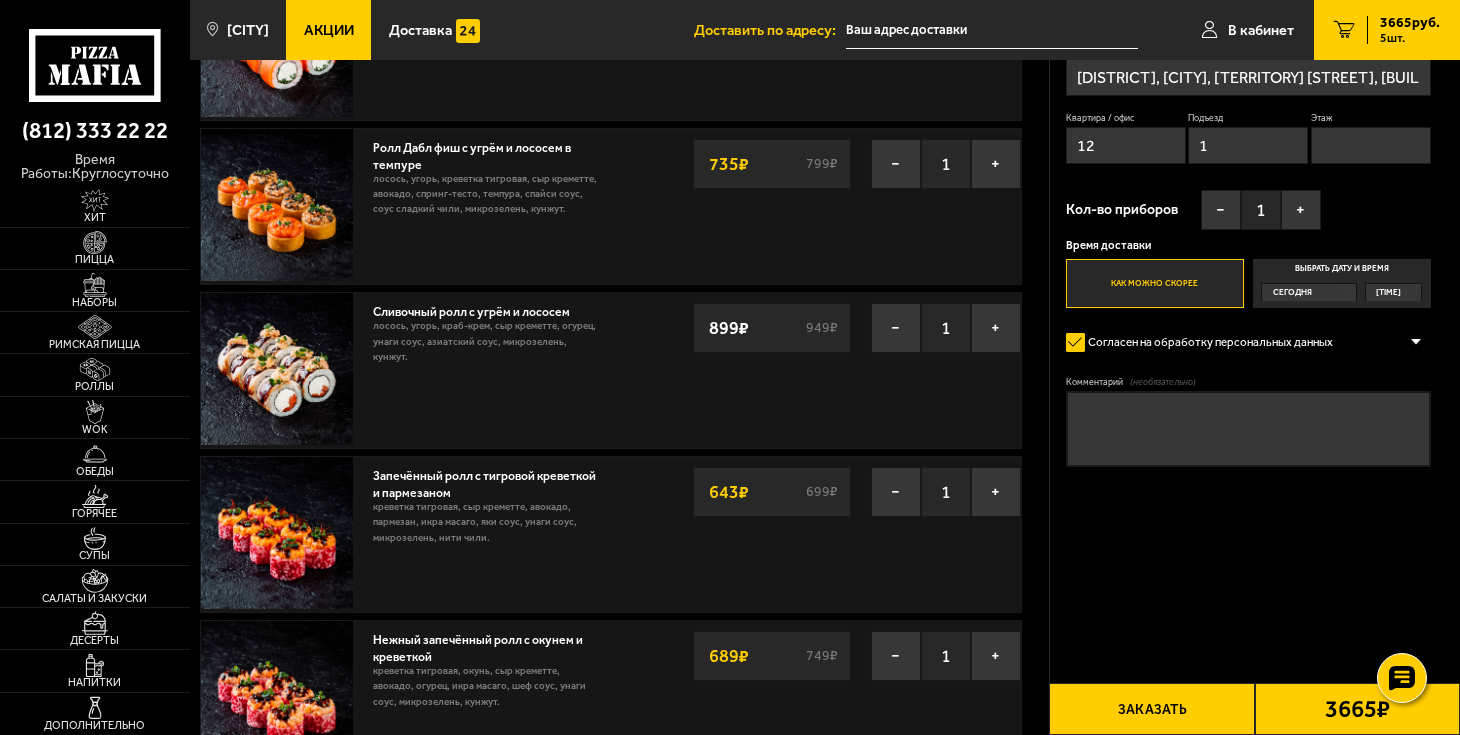 scroll, scrollTop: 0, scrollLeft: 0, axis: both 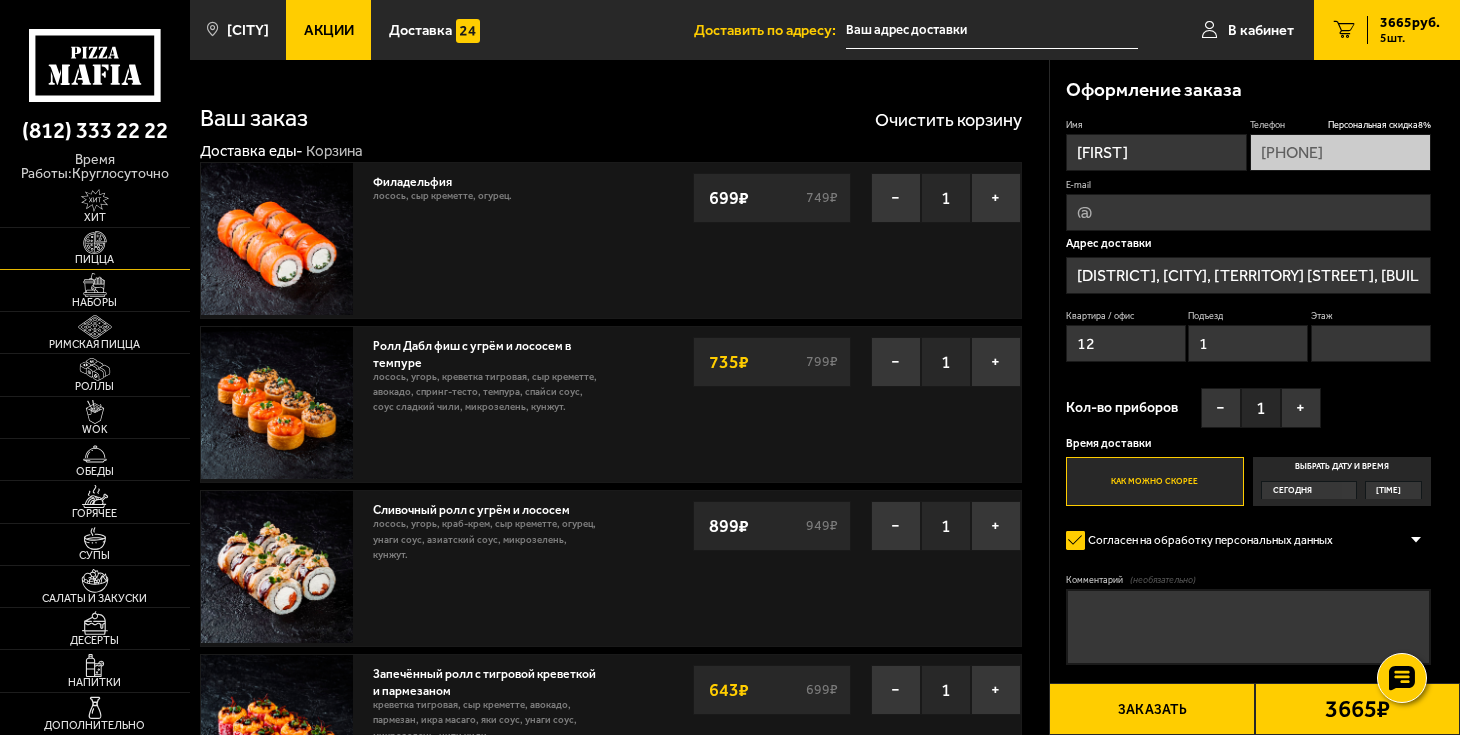 click at bounding box center [95, 243] 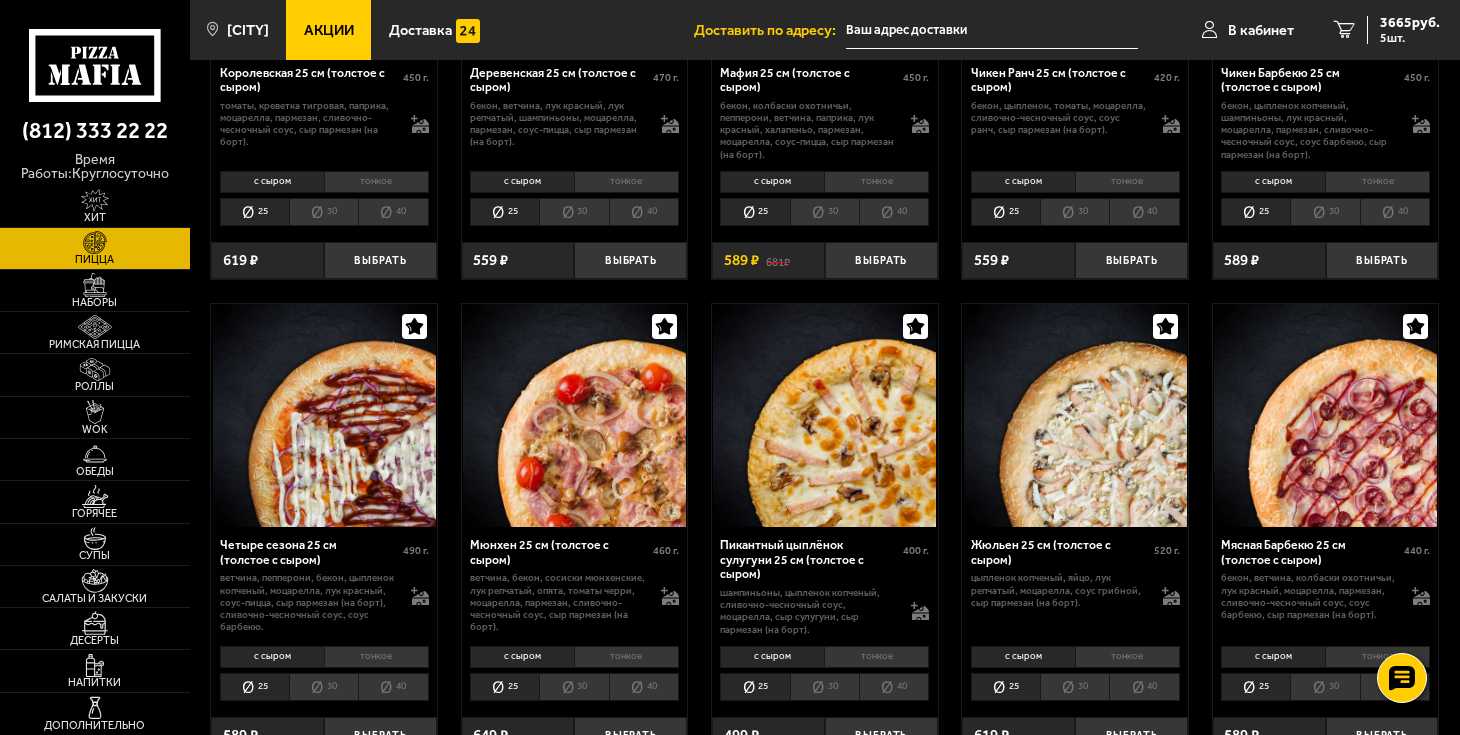 scroll, scrollTop: 1888, scrollLeft: 0, axis: vertical 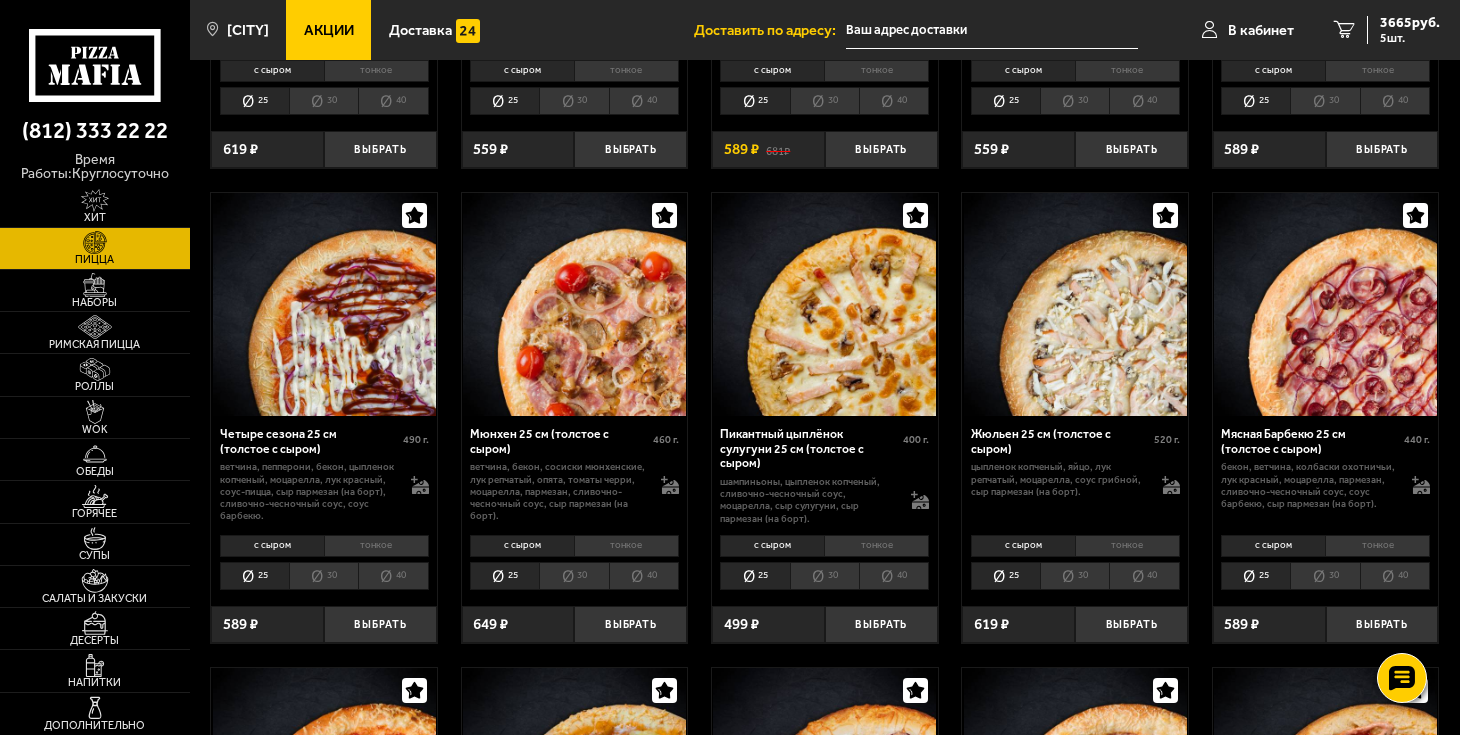 click on "30" at bounding box center (1324, 575) 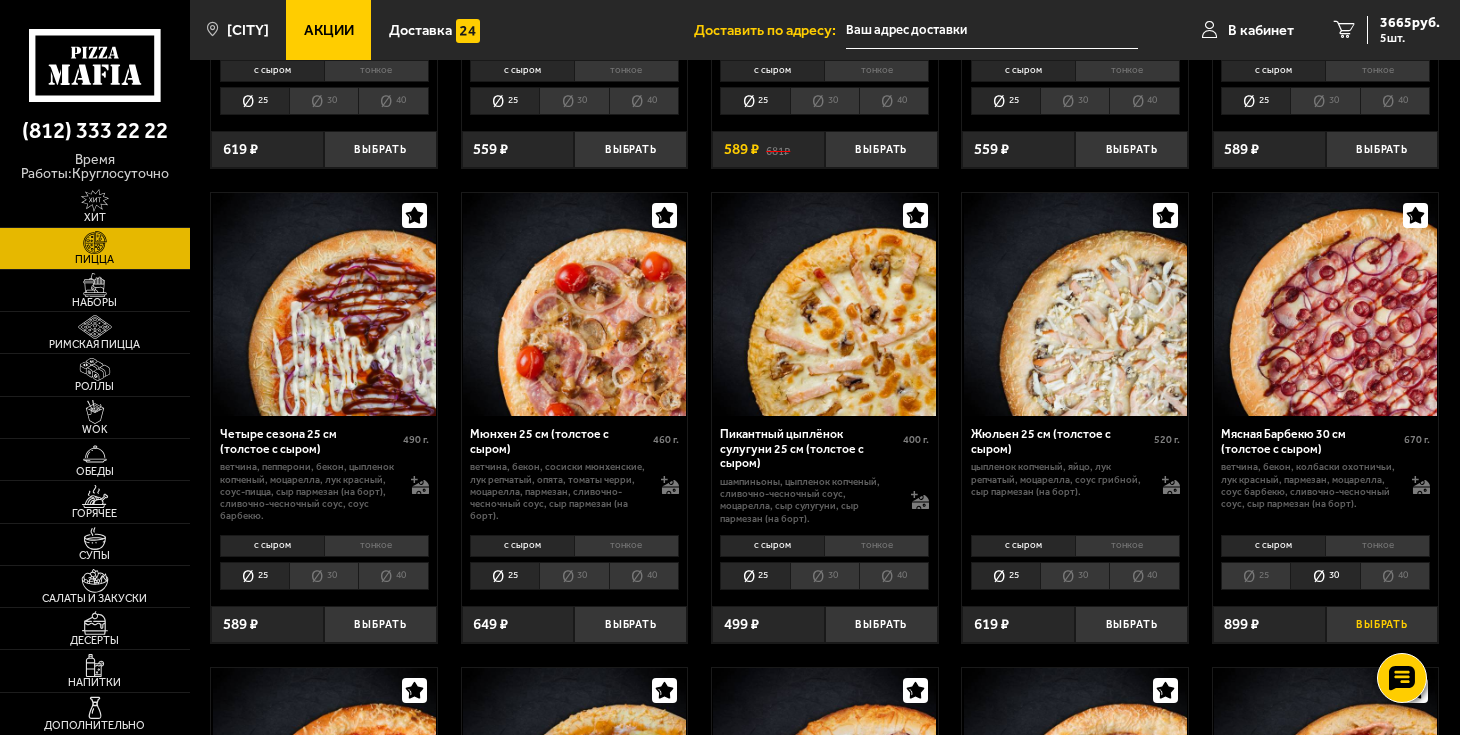 click on "Выбрать" at bounding box center (1382, 624) 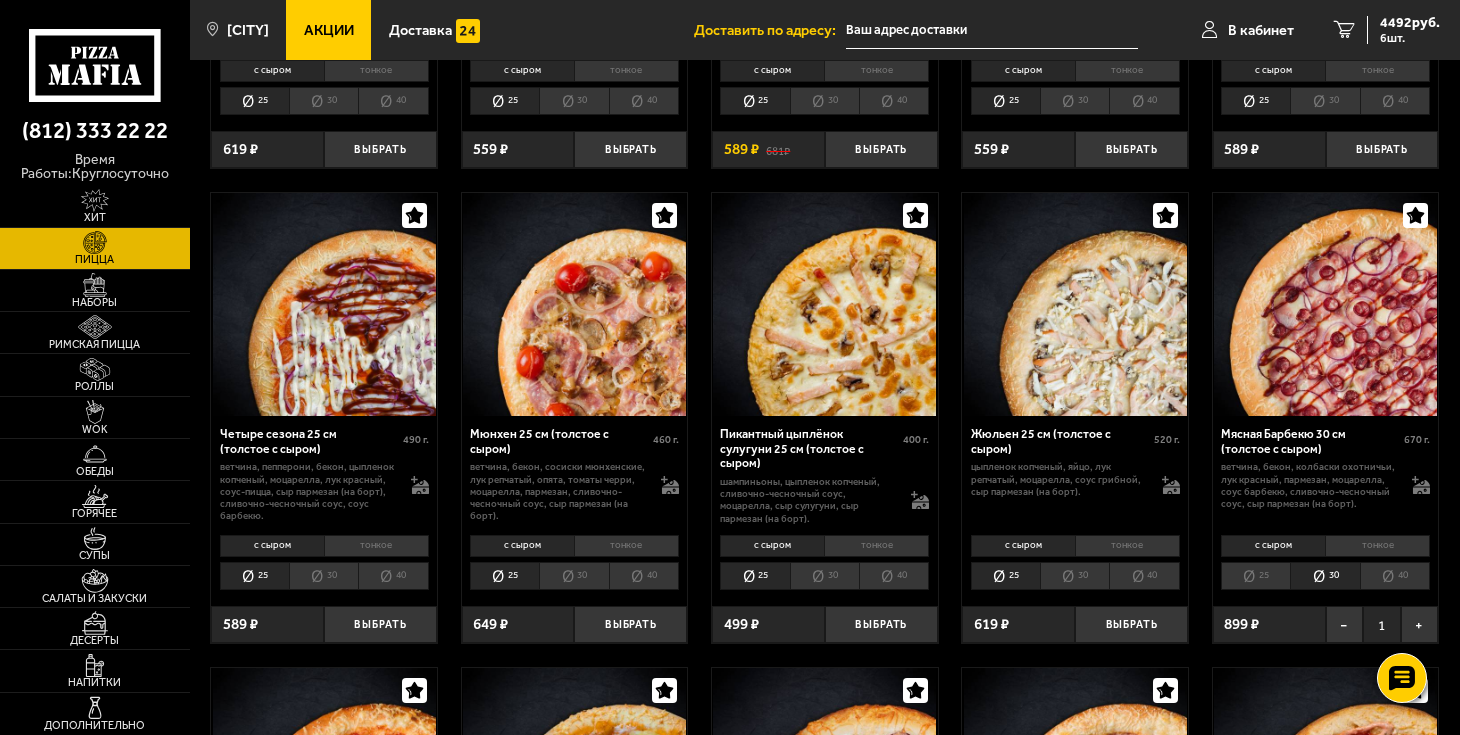 click at bounding box center [1326, 304] 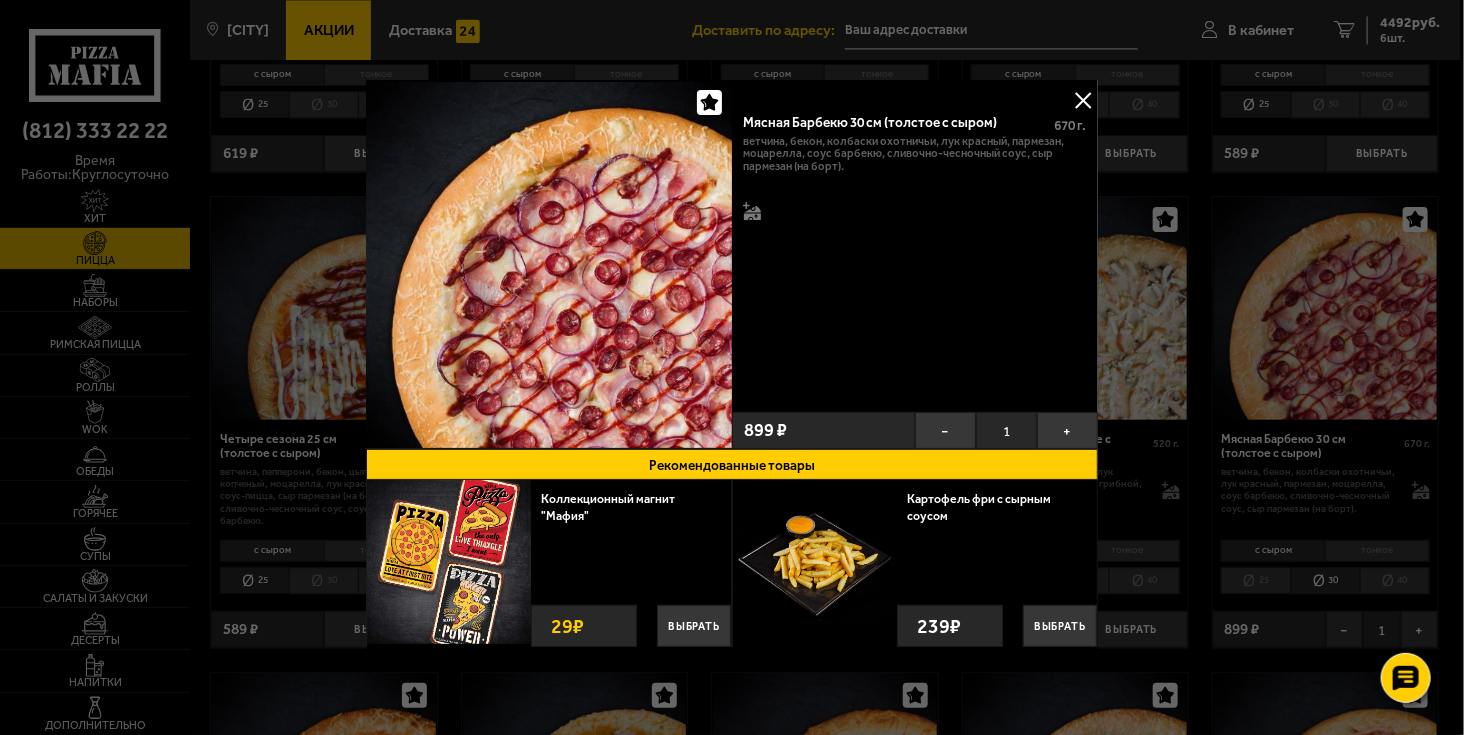 click at bounding box center (1083, 100) 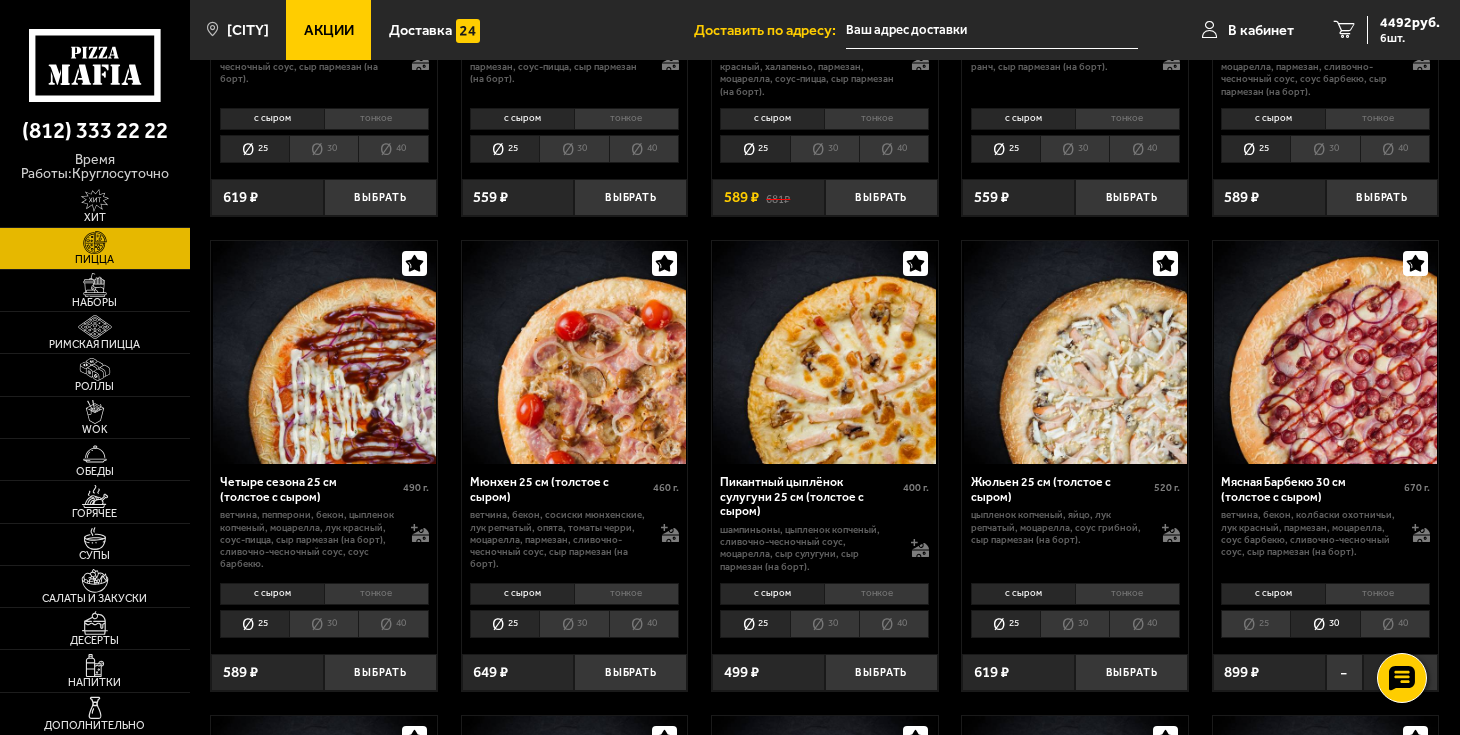 scroll, scrollTop: 1888, scrollLeft: 0, axis: vertical 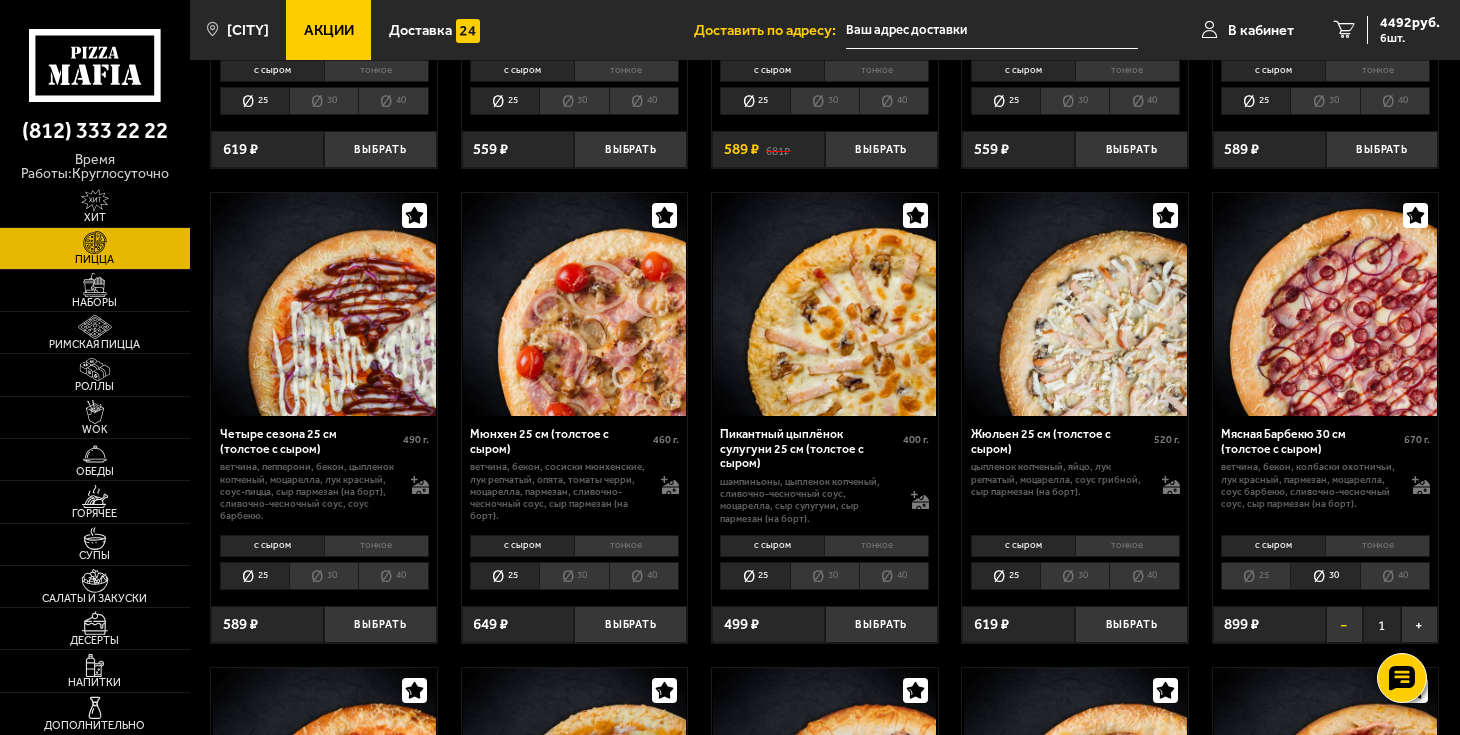 click on "−" at bounding box center (1345, 624) 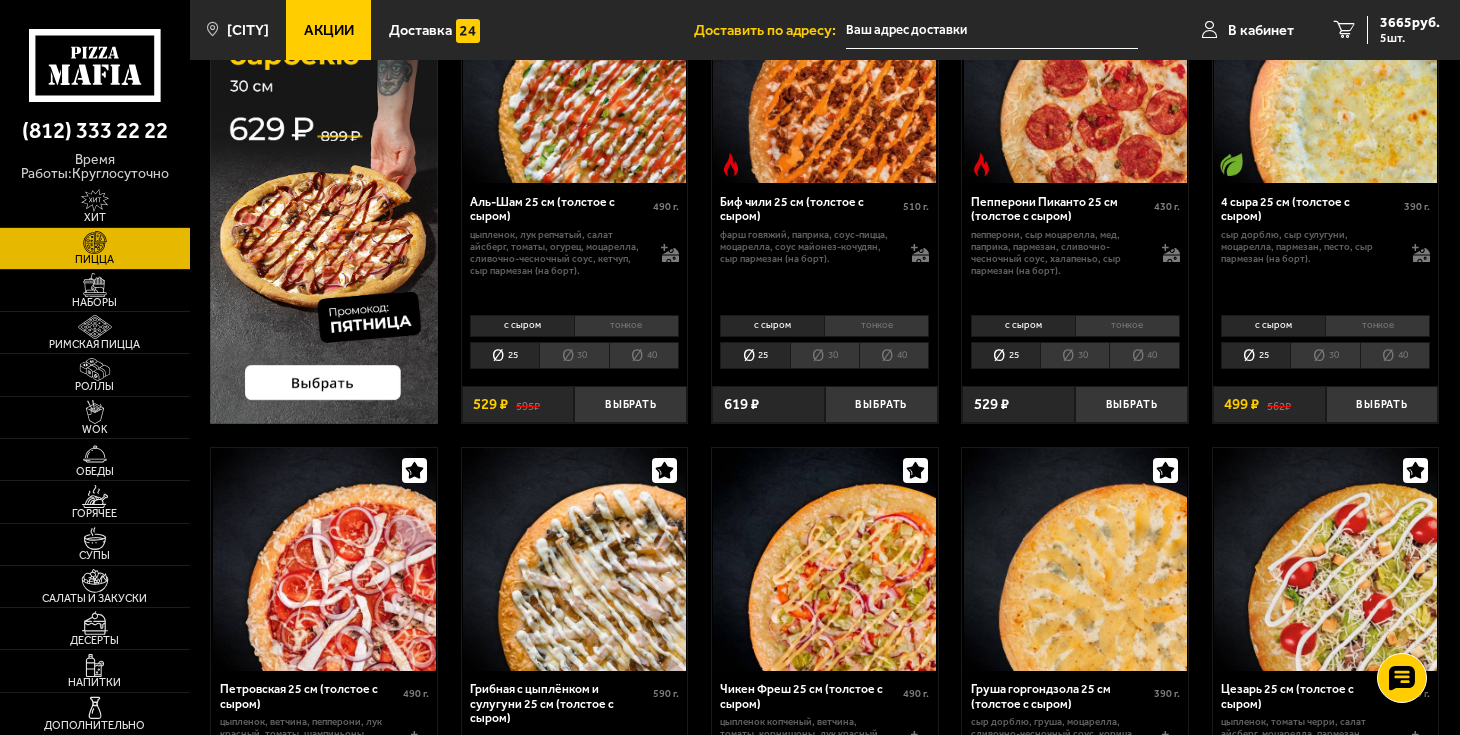 scroll, scrollTop: 0, scrollLeft: 0, axis: both 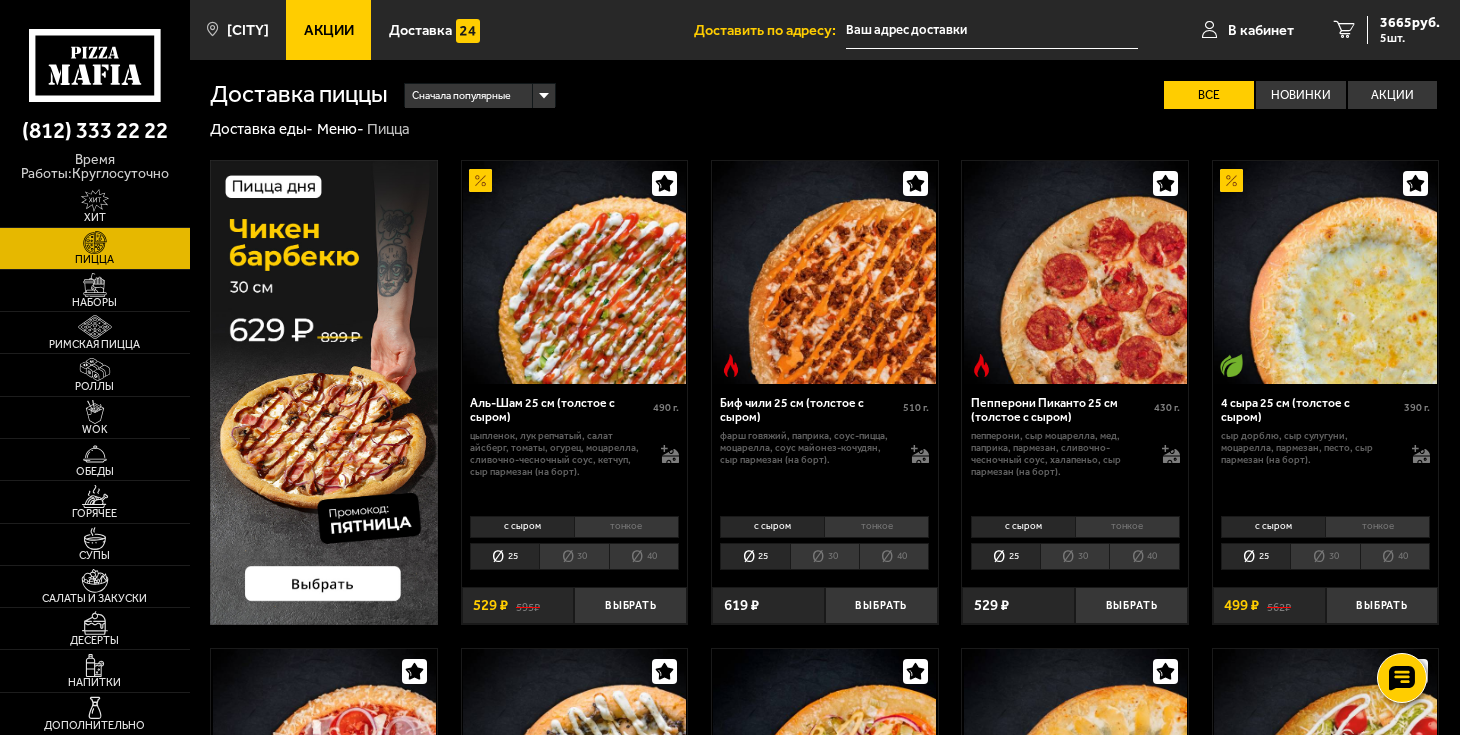 click on "30" at bounding box center (1324, 556) 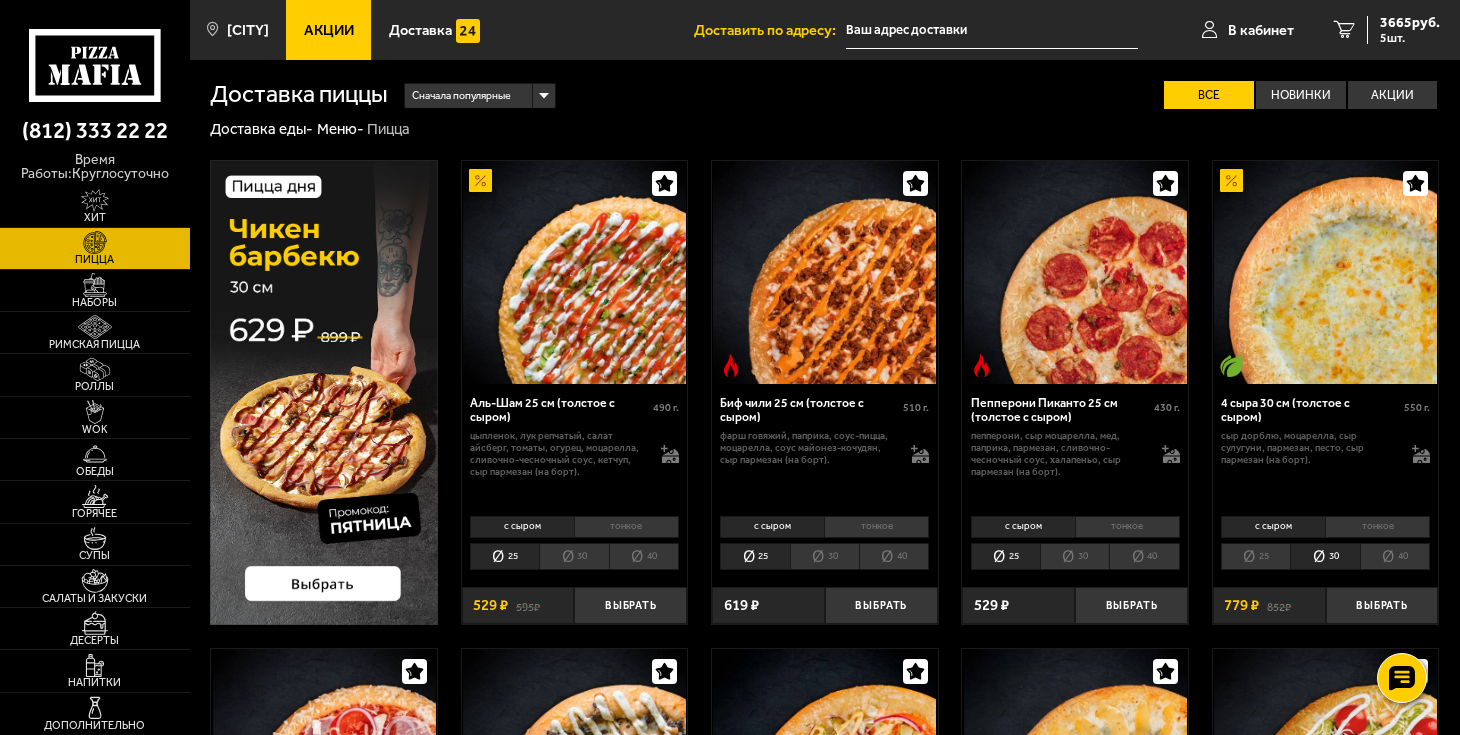 click on "25" at bounding box center [1255, 556] 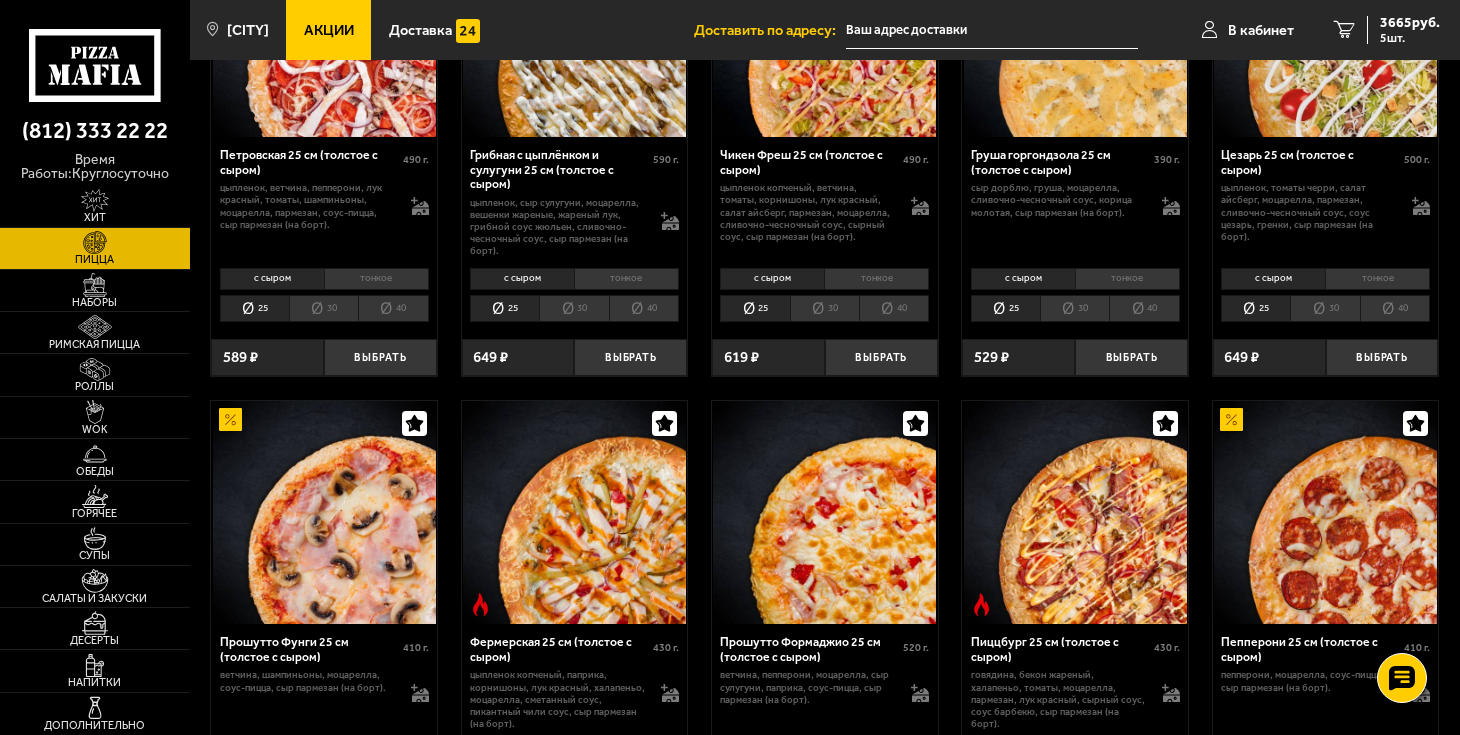 scroll, scrollTop: 1000, scrollLeft: 0, axis: vertical 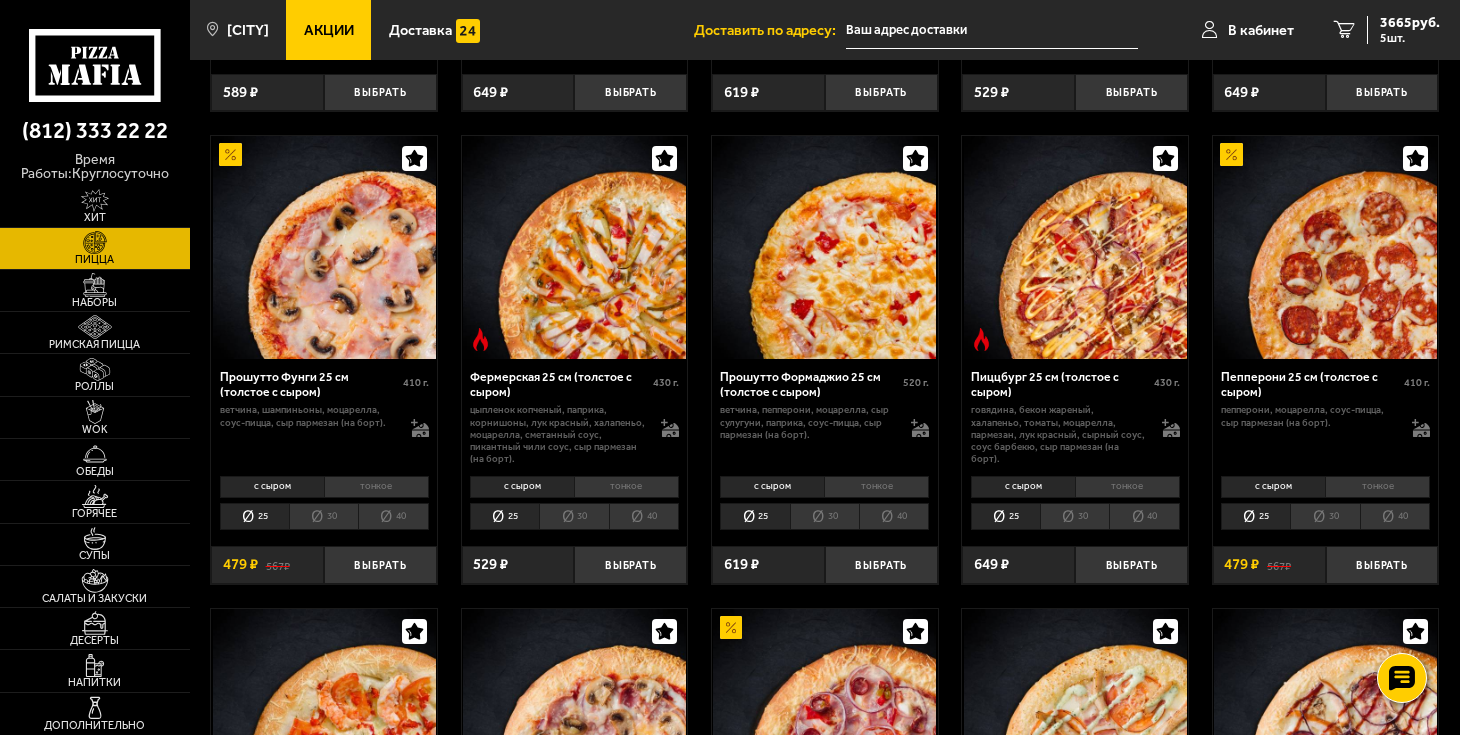 click on "30" at bounding box center (323, 516) 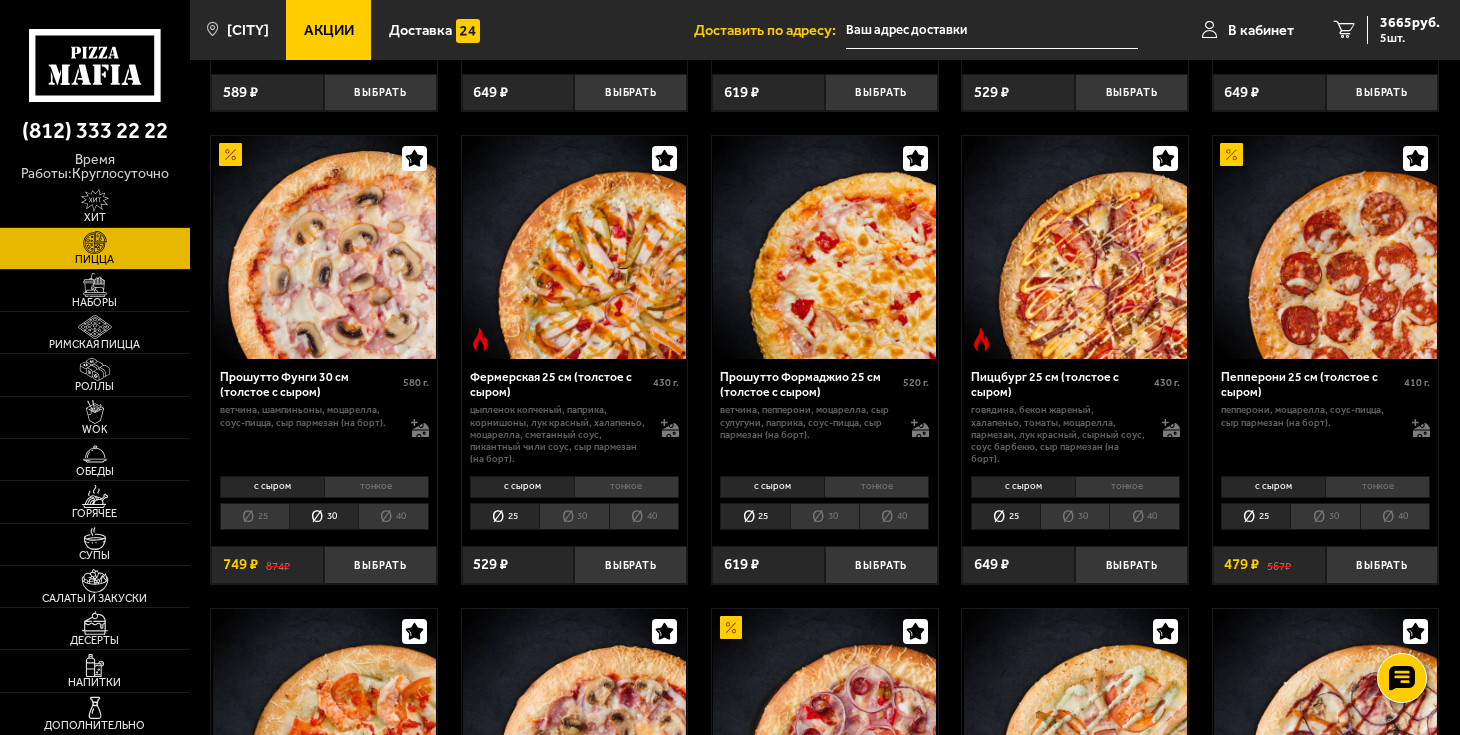 click on "25" at bounding box center [254, 516] 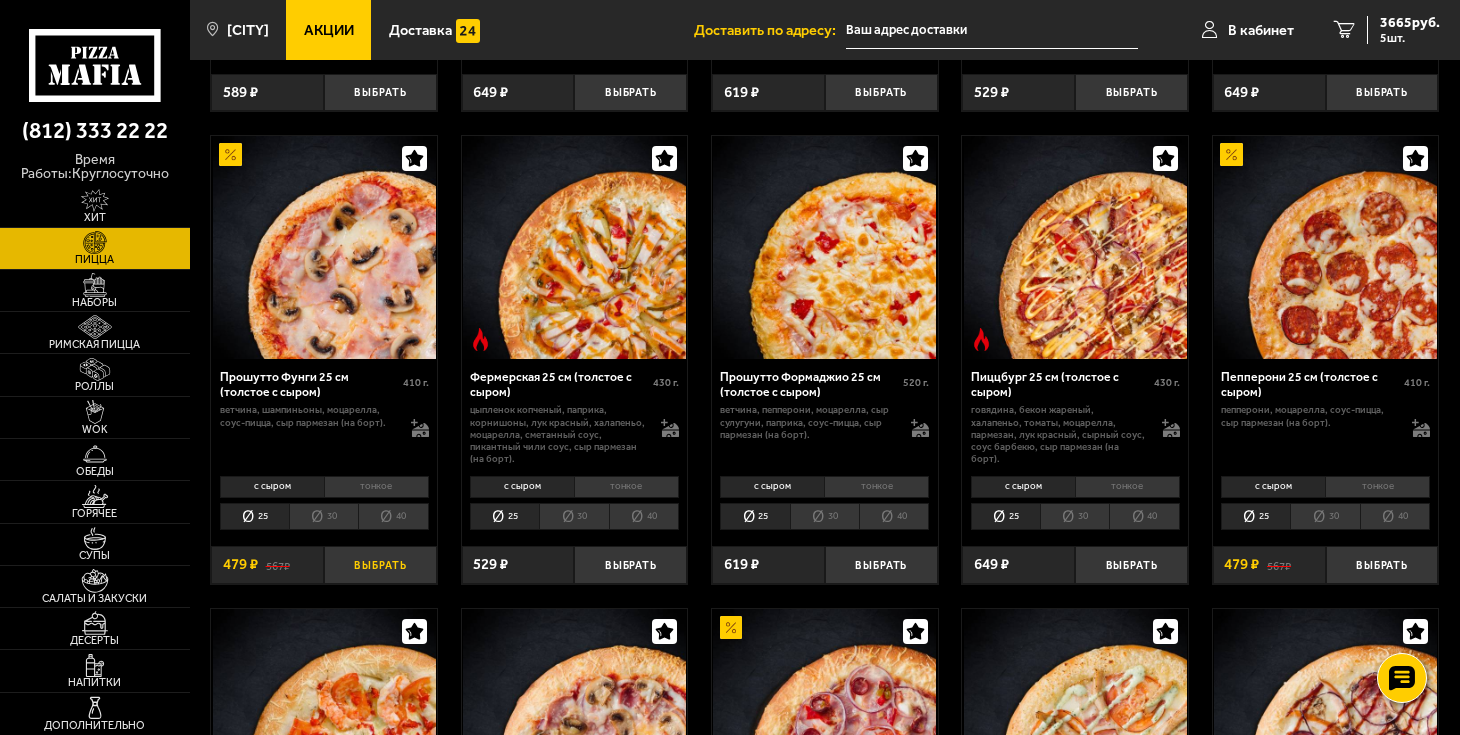 click on "Выбрать" at bounding box center [380, 564] 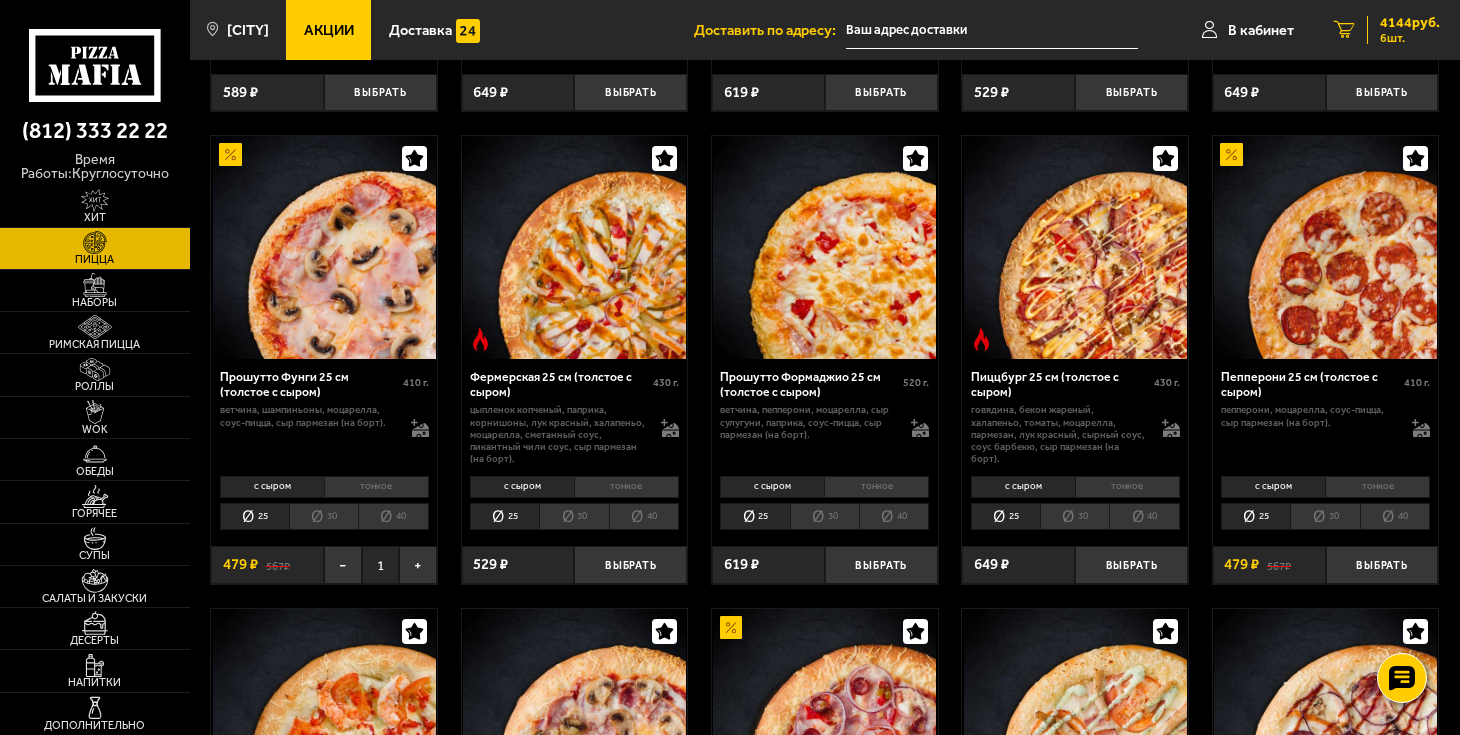 click on "6  шт." at bounding box center (1410, 38) 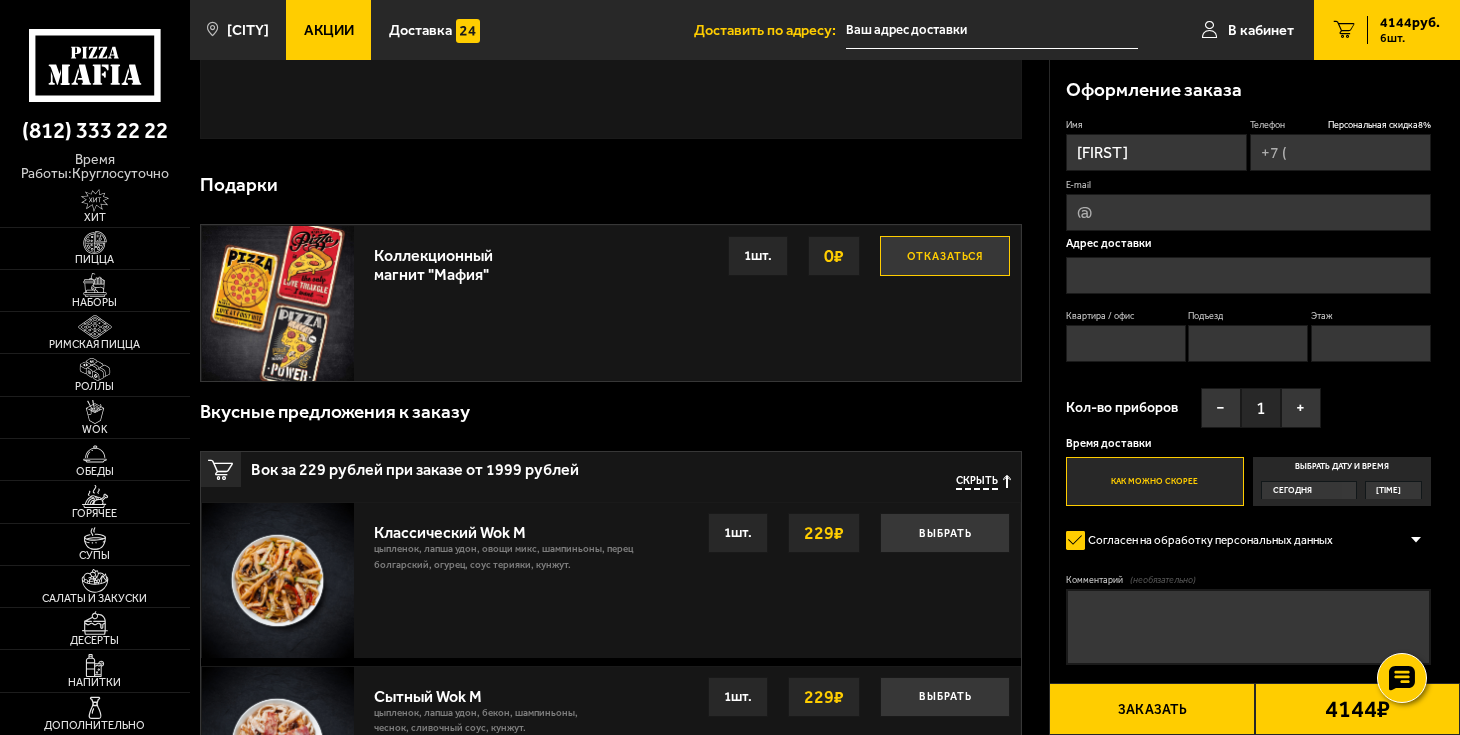 scroll, scrollTop: 0, scrollLeft: 0, axis: both 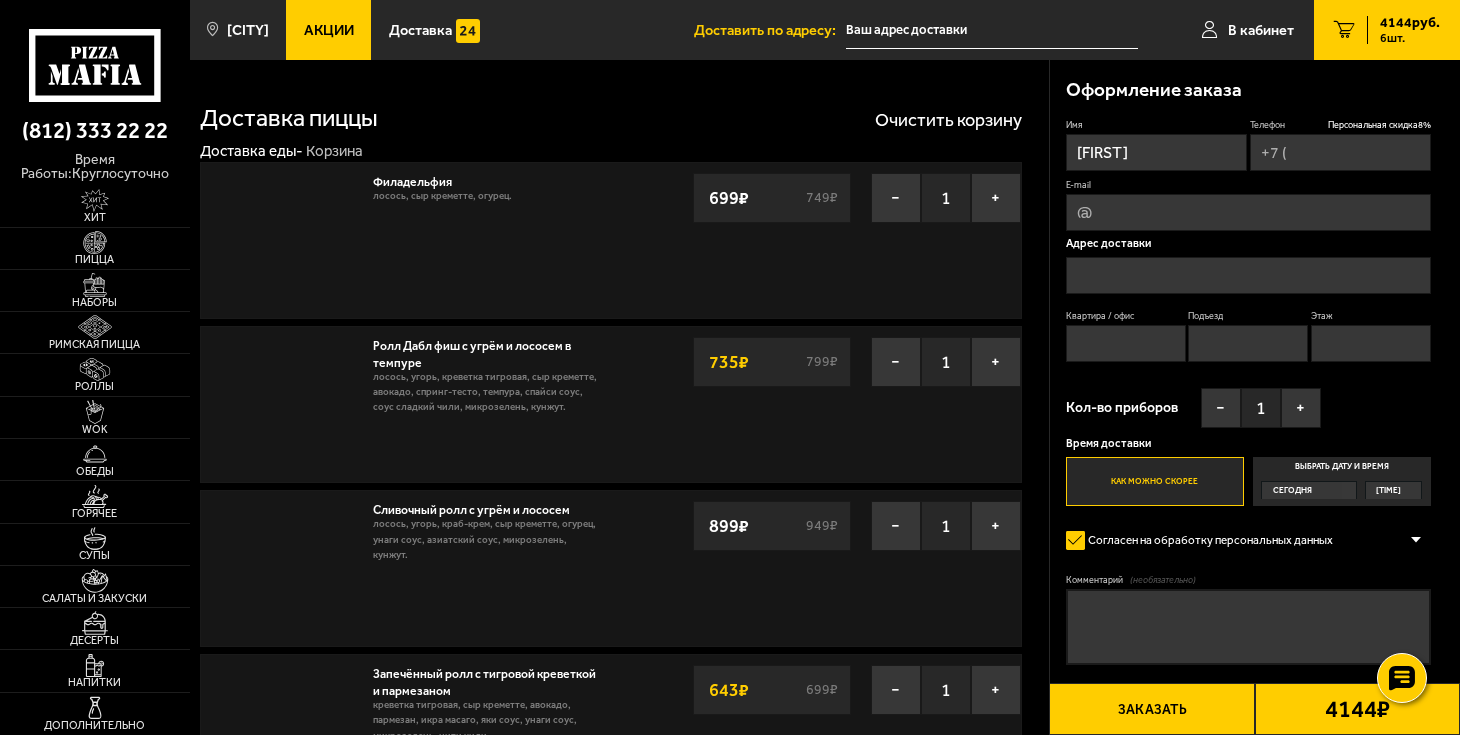 type on "[PHONE]" 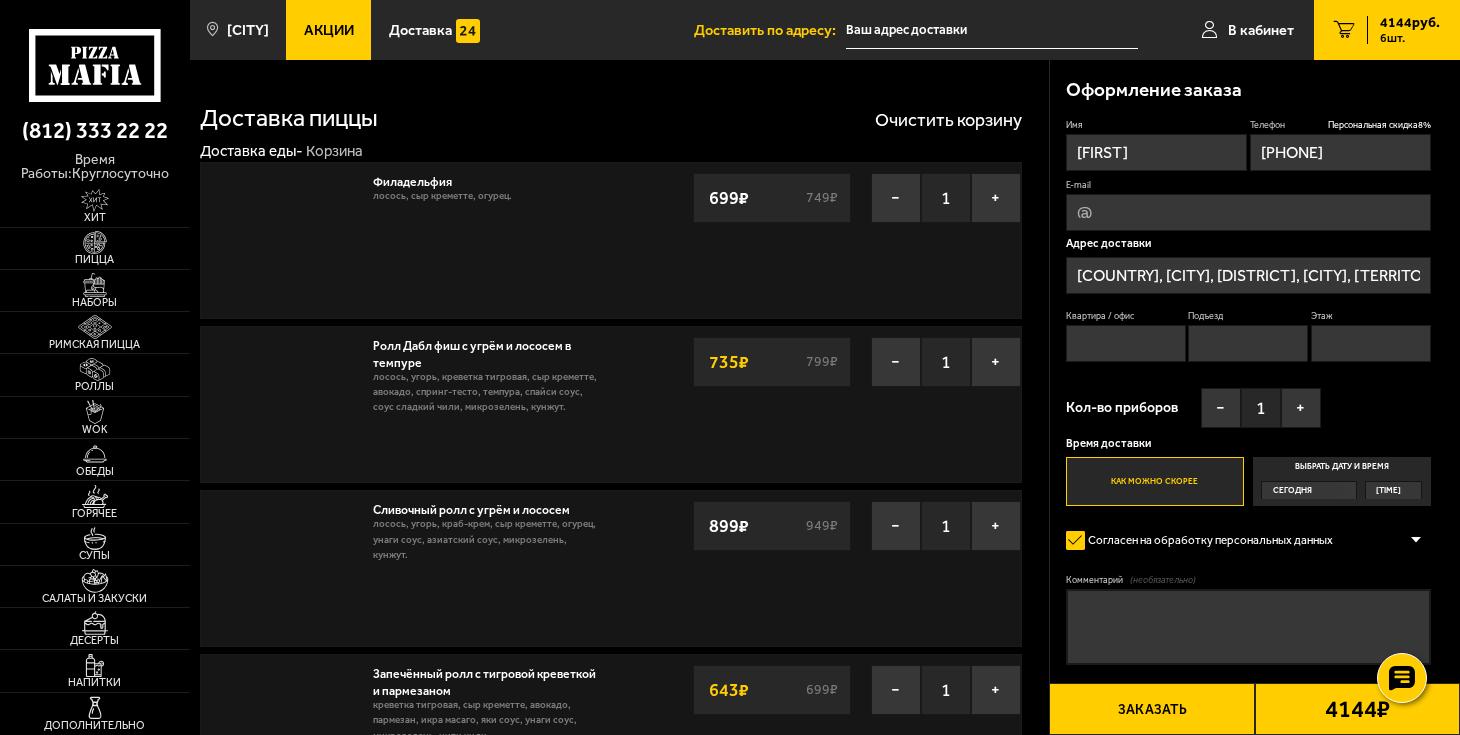 type on "12" 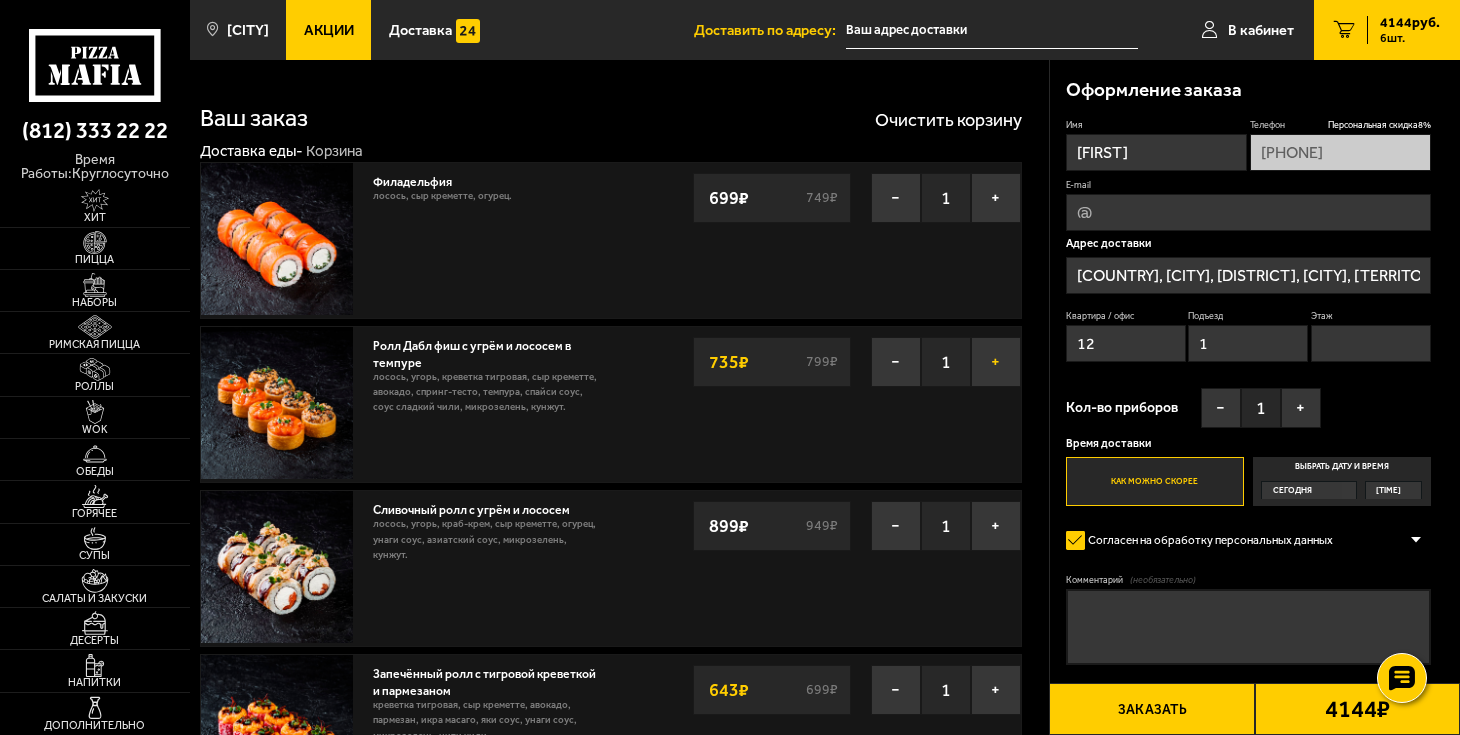 type on "[DISTRICT], [CITY], [TERRITORY] [STREET], [BUILDING]" 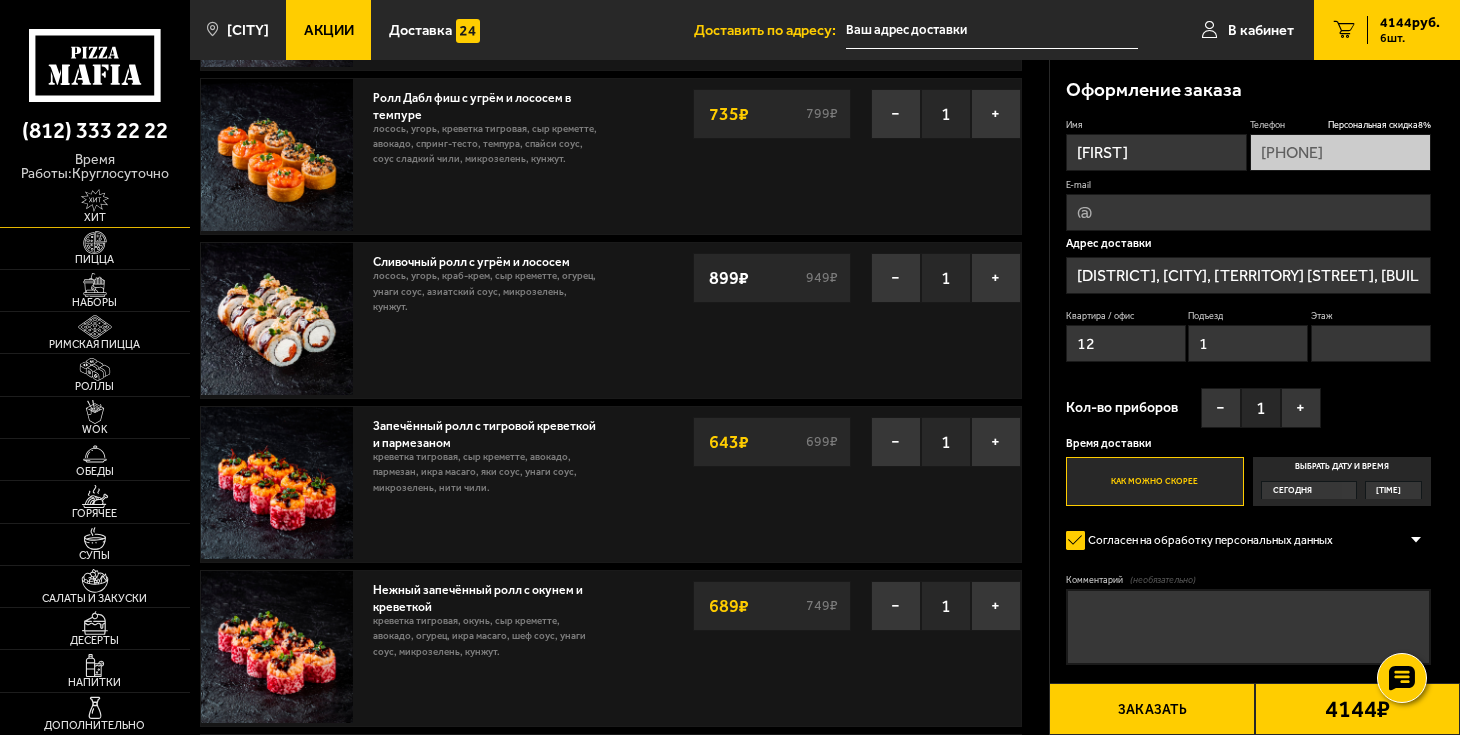 scroll, scrollTop: 222, scrollLeft: 0, axis: vertical 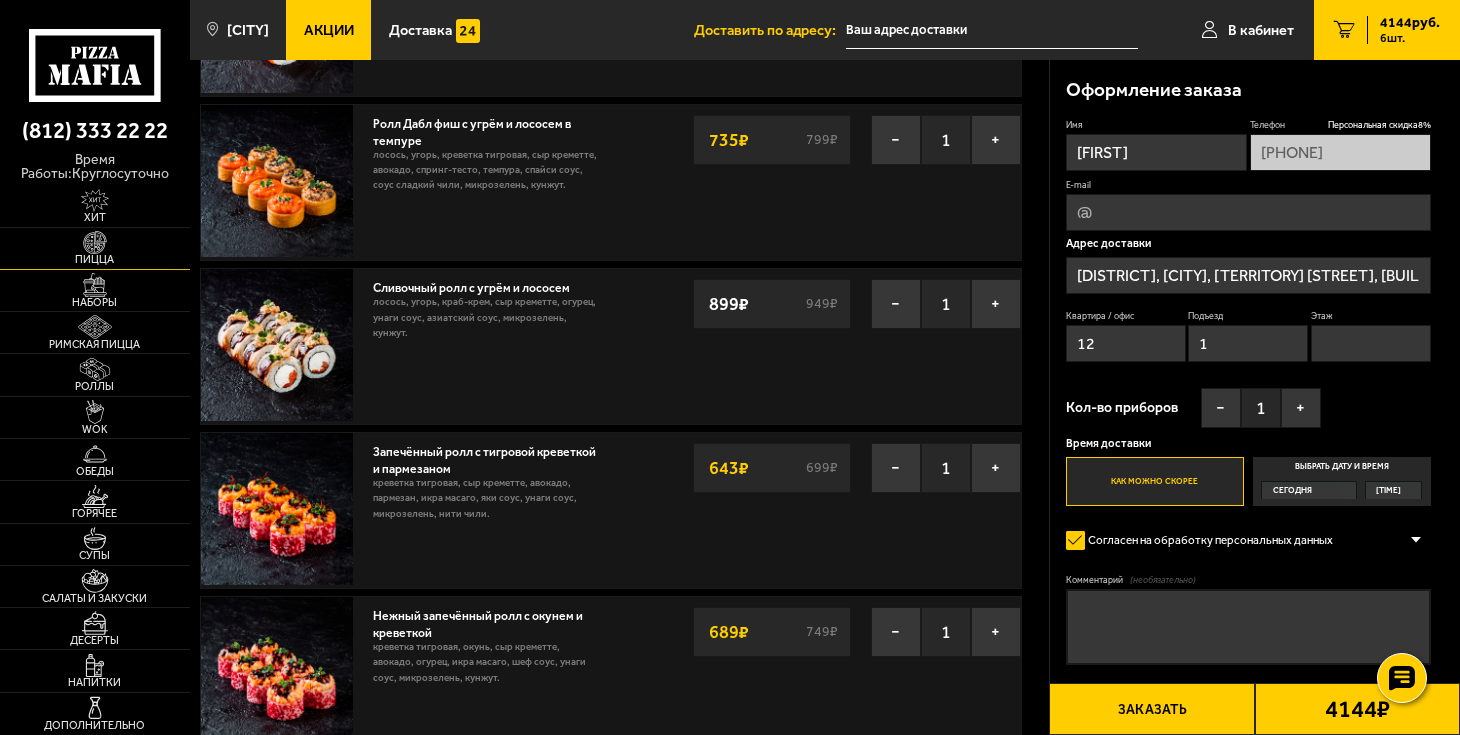 click on "Пицца" at bounding box center [95, 259] 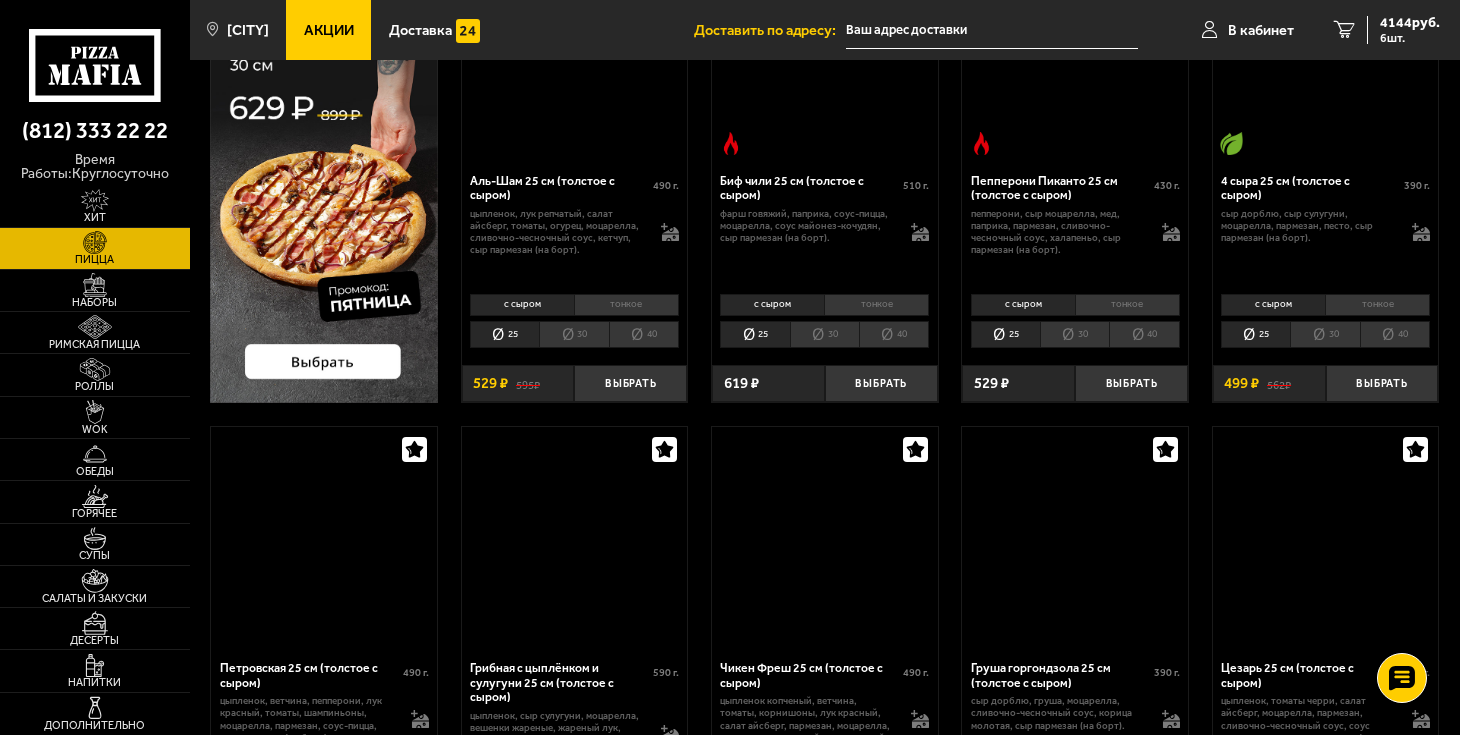 scroll, scrollTop: 0, scrollLeft: 0, axis: both 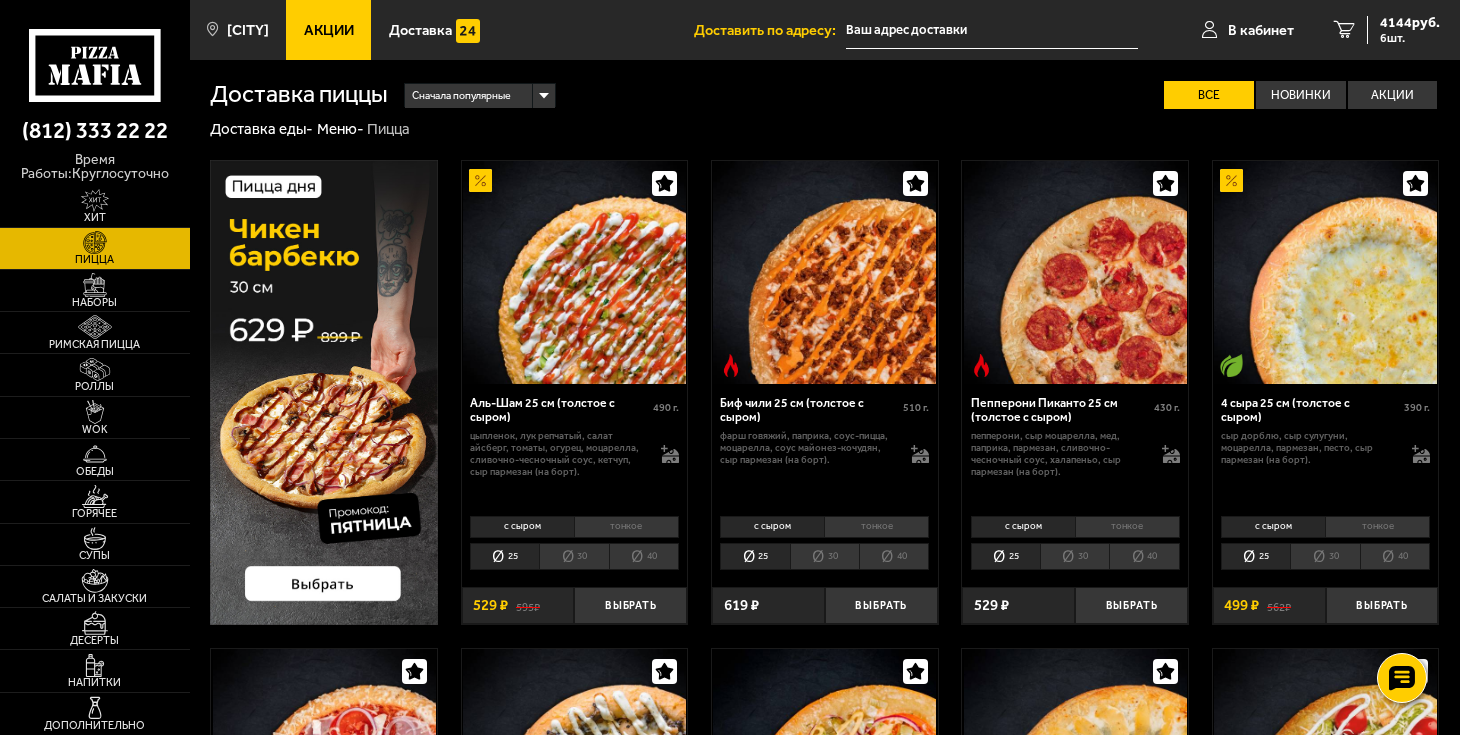 click on "30" at bounding box center (1324, 556) 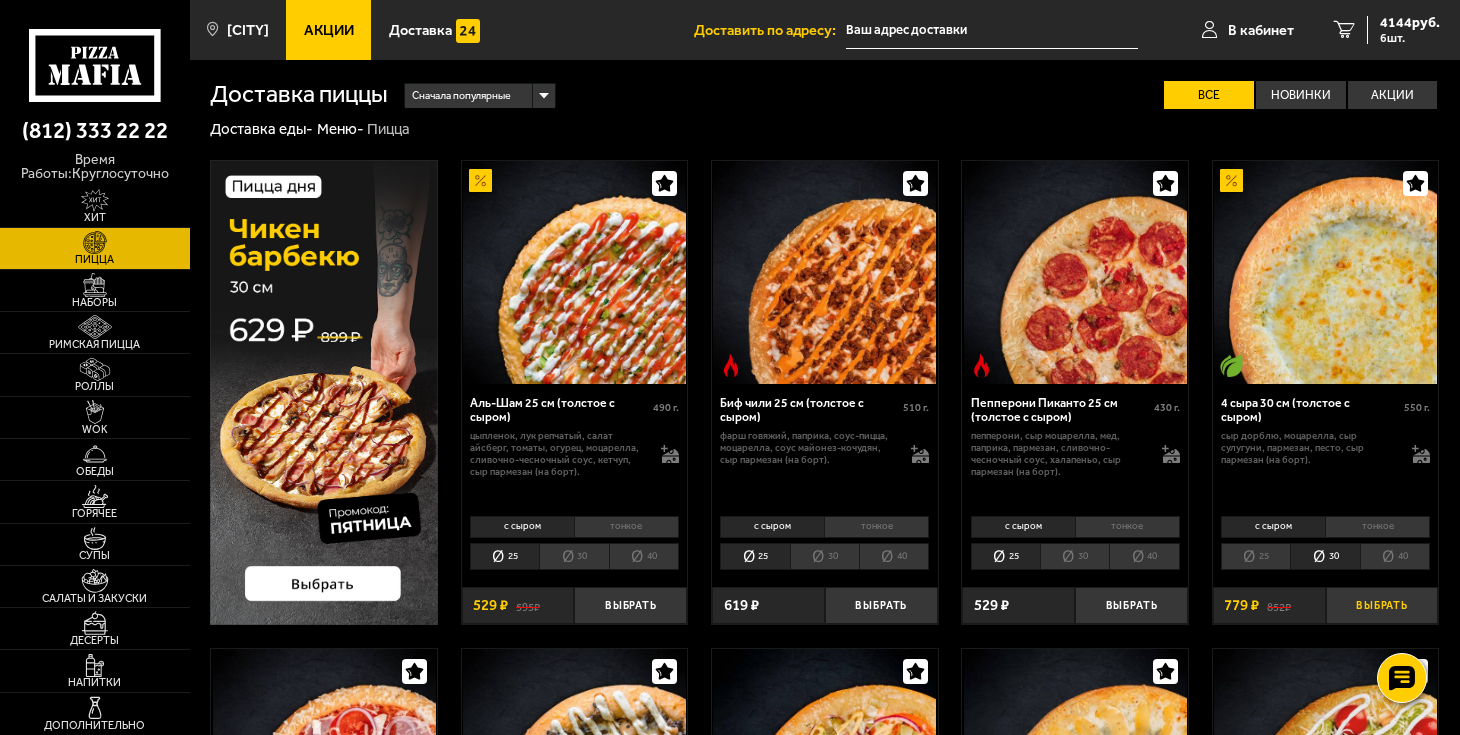 click on "Выбрать" at bounding box center [1382, 605] 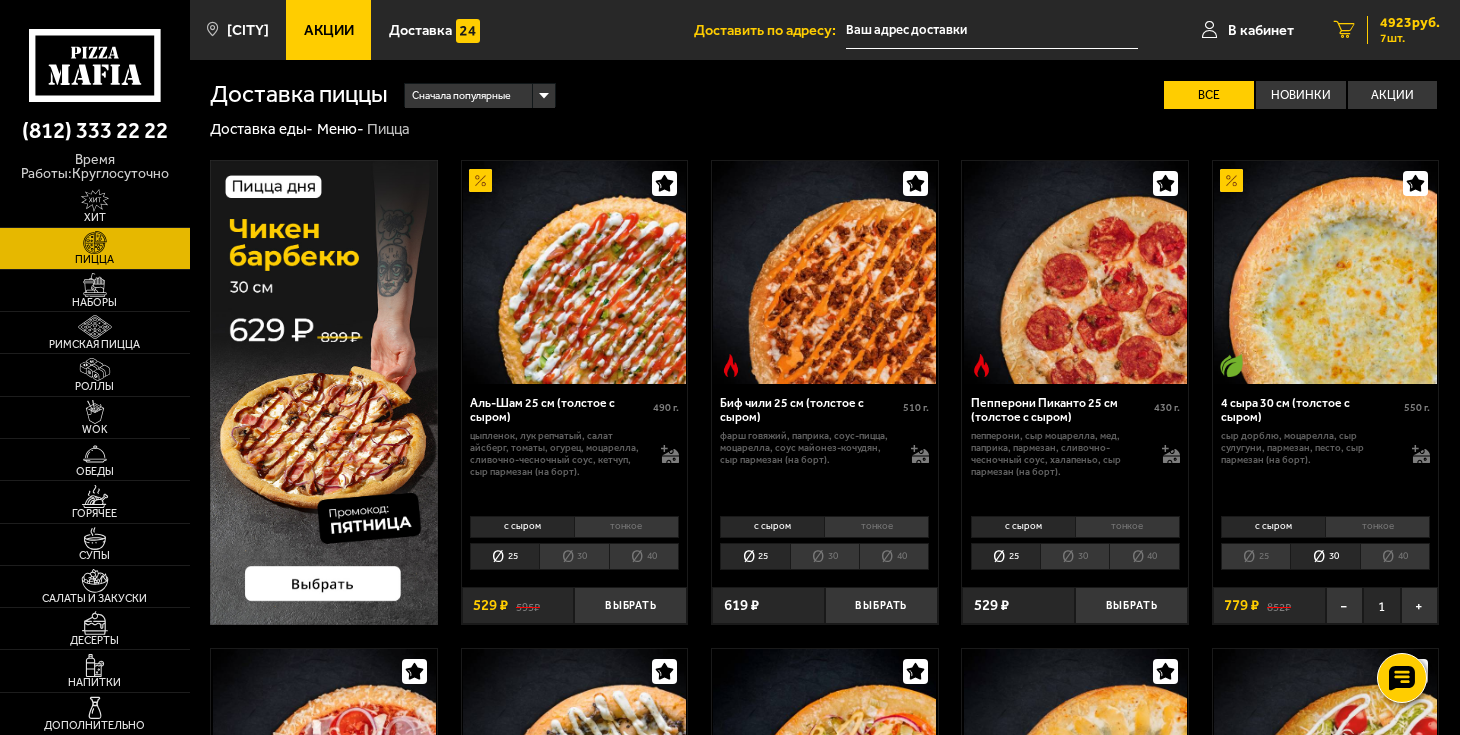 click on "[NUMBER] [CURRENCY]" at bounding box center (1410, 23) 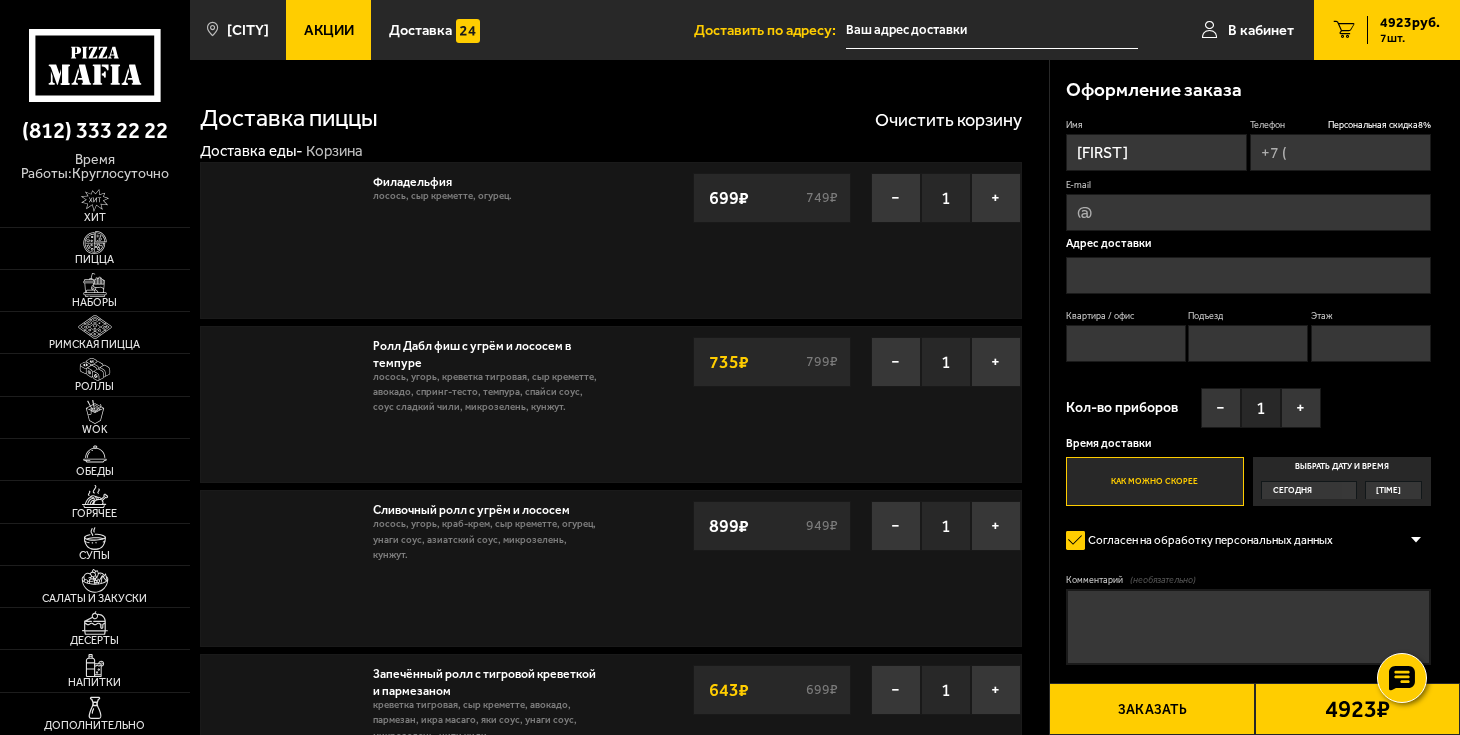 type on "[PHONE]" 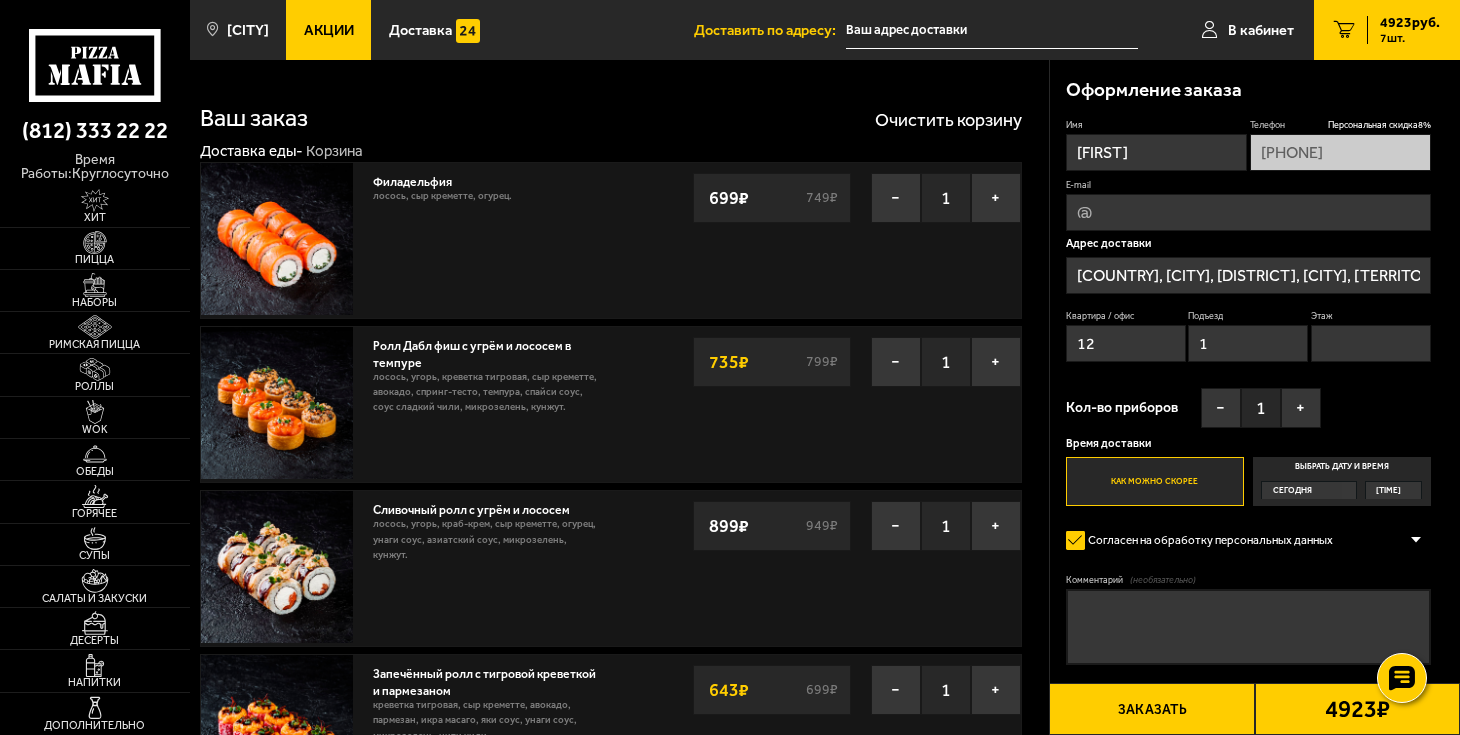 type on "[DISTRICT], [CITY], [TERRITORY] [STREET], [BUILDING]" 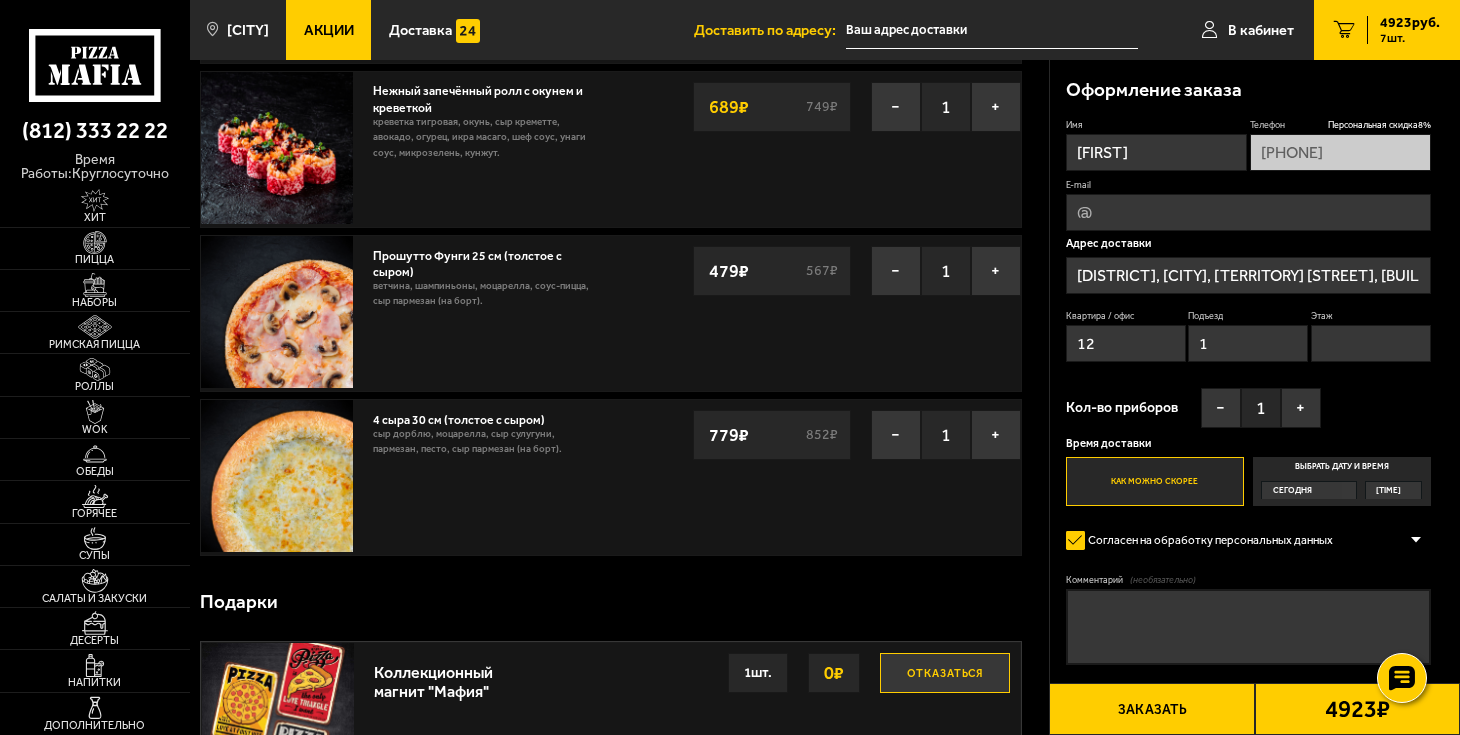 scroll, scrollTop: 777, scrollLeft: 0, axis: vertical 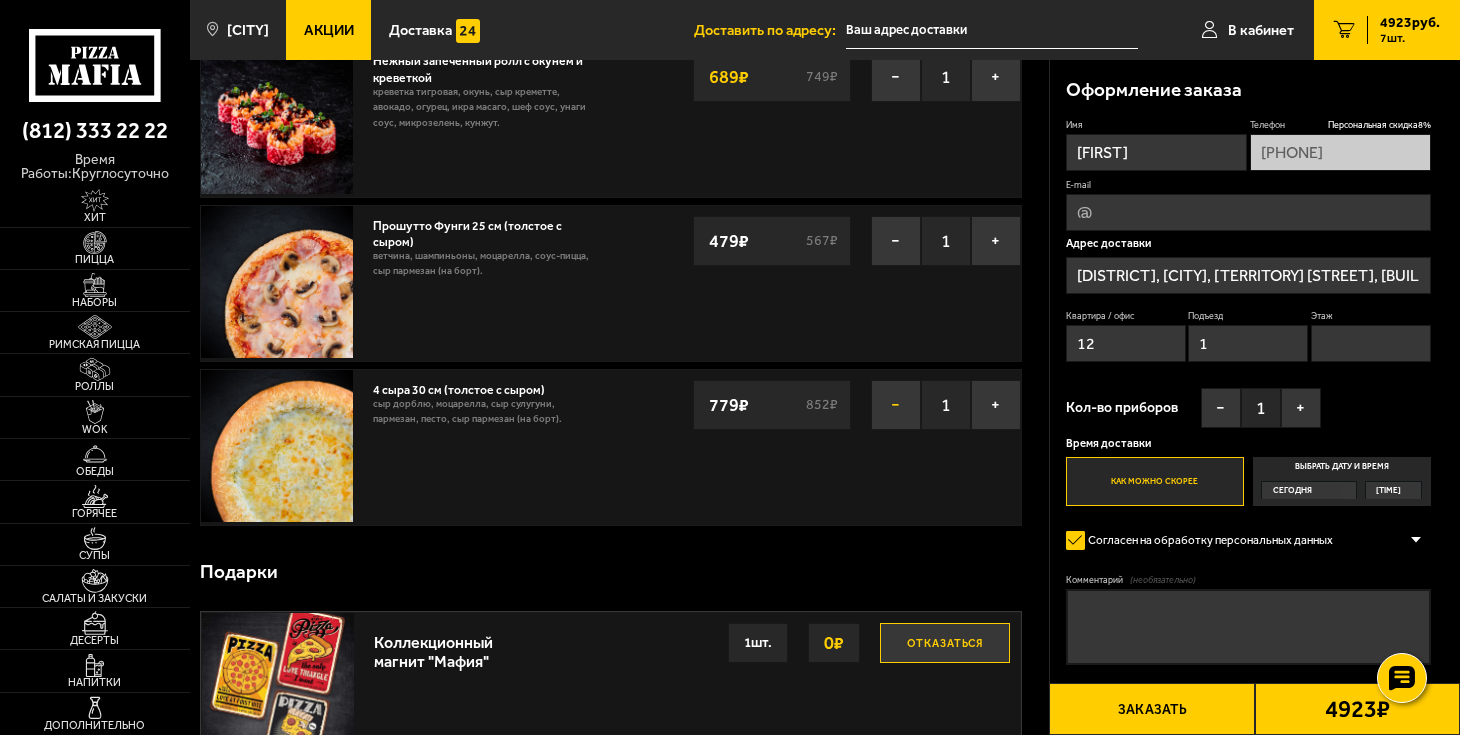 click on "−" at bounding box center [896, 405] 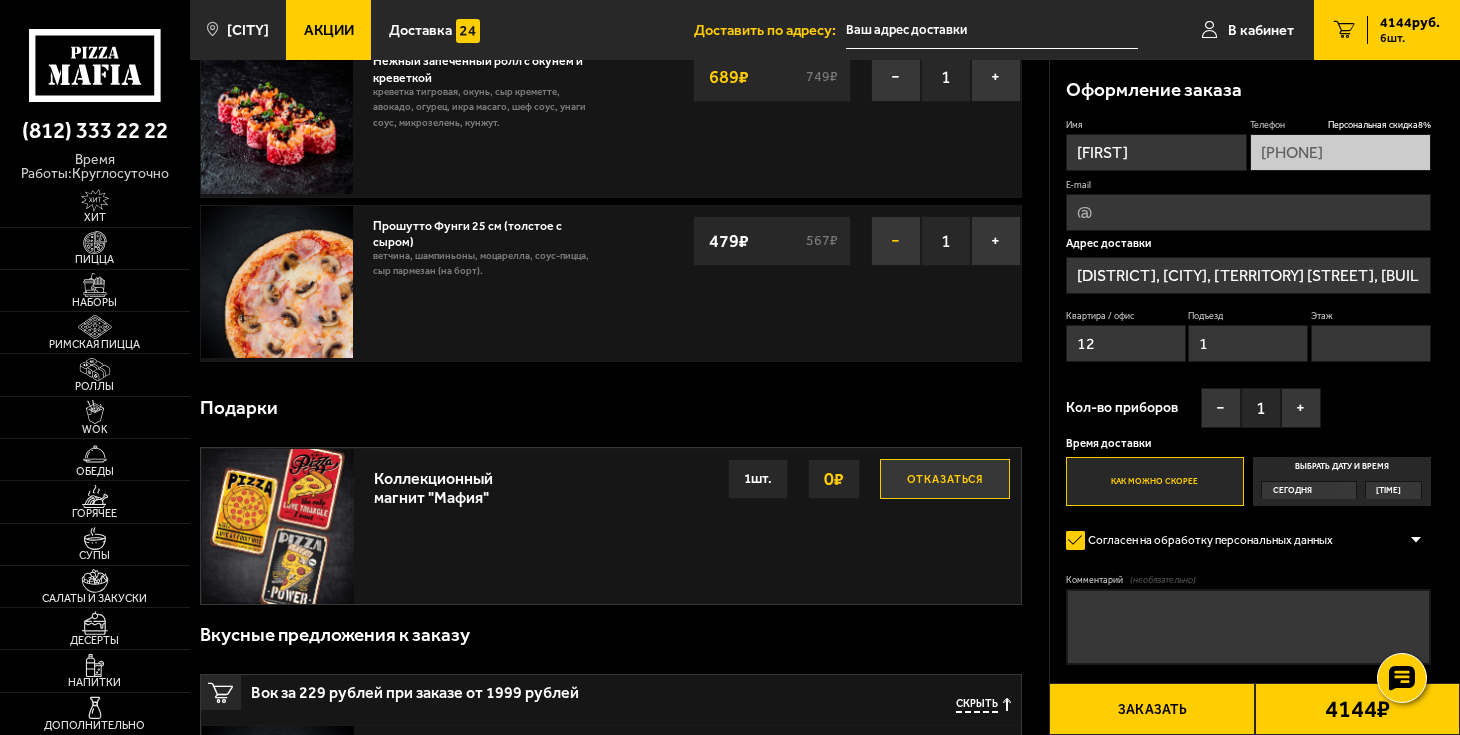 click on "−" at bounding box center [896, 241] 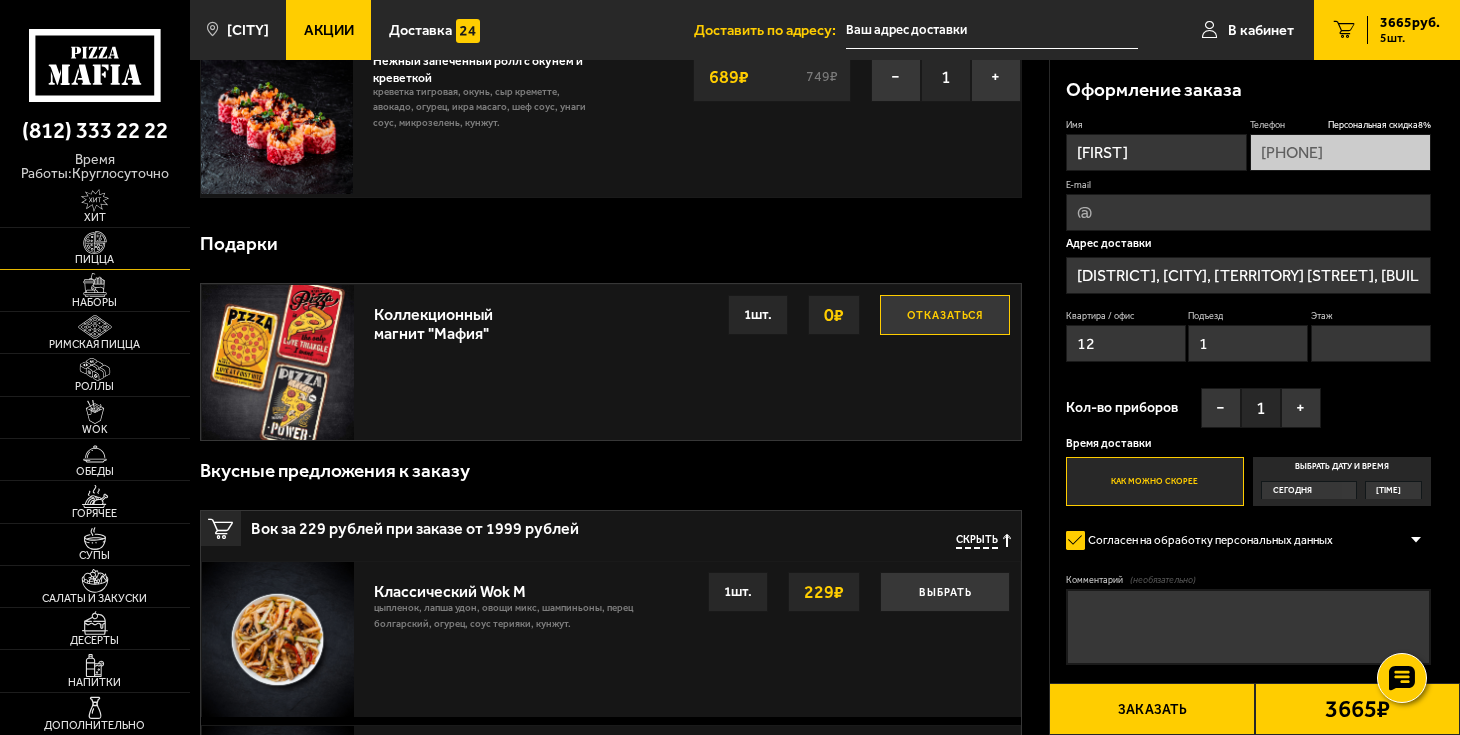 click on "Пицца" at bounding box center (95, 248) 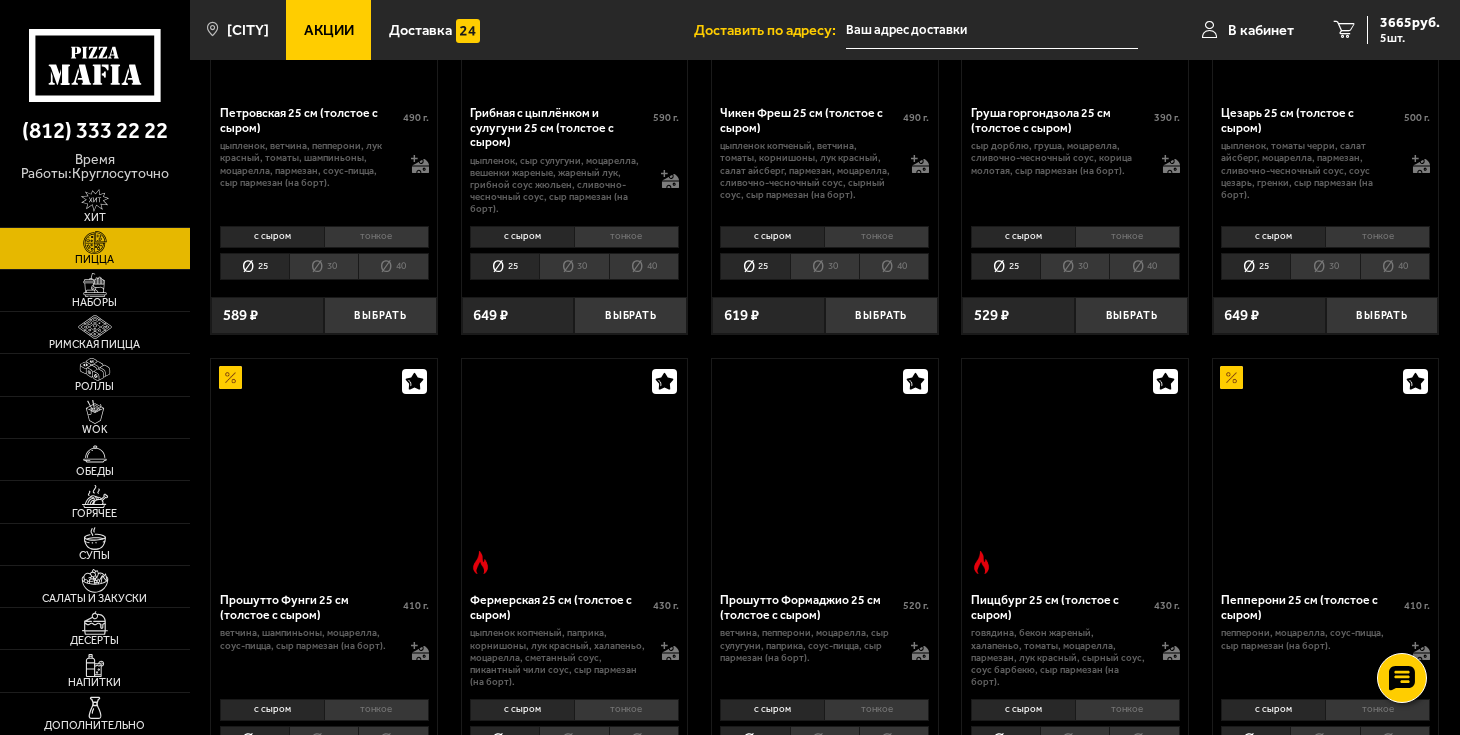 scroll, scrollTop: 0, scrollLeft: 0, axis: both 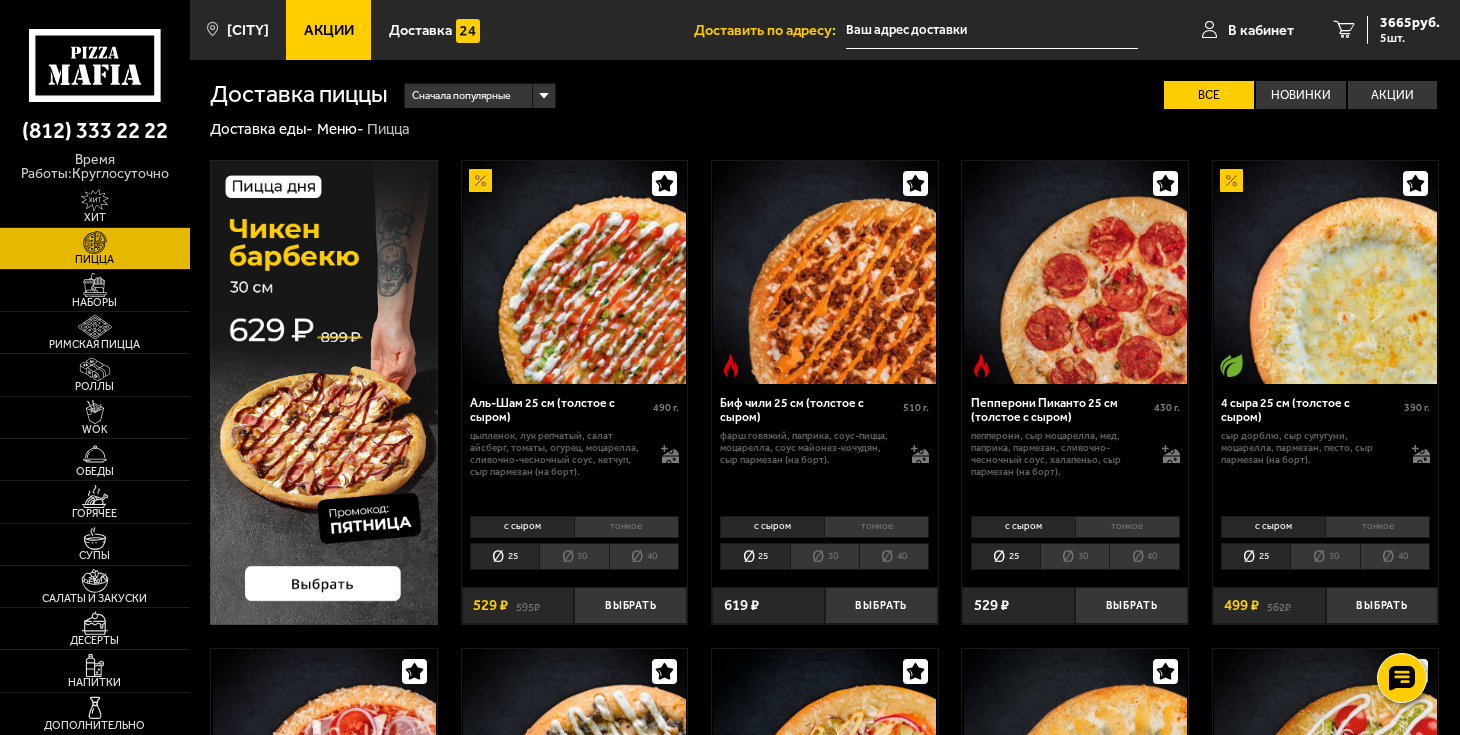 click on "30" at bounding box center (1324, 556) 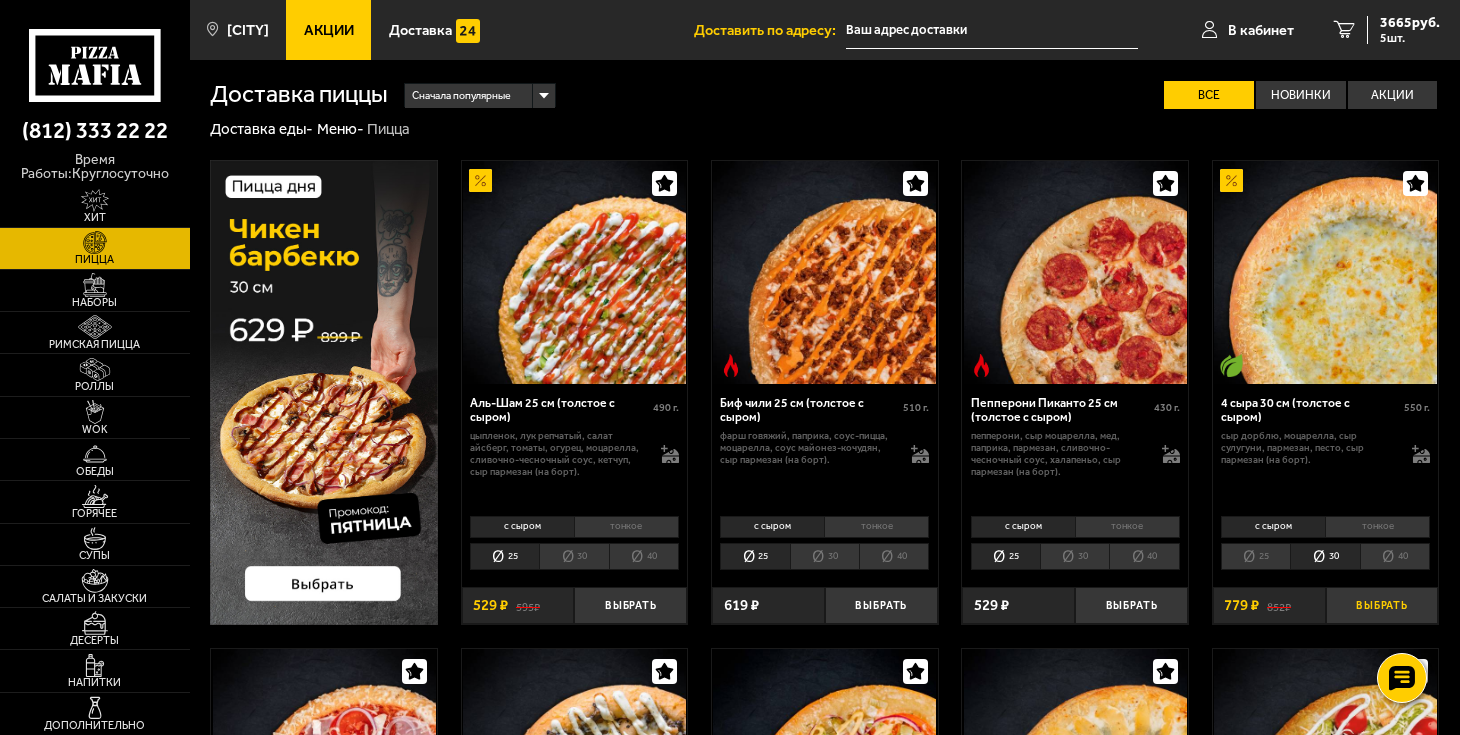 click on "Выбрать" at bounding box center [1382, 605] 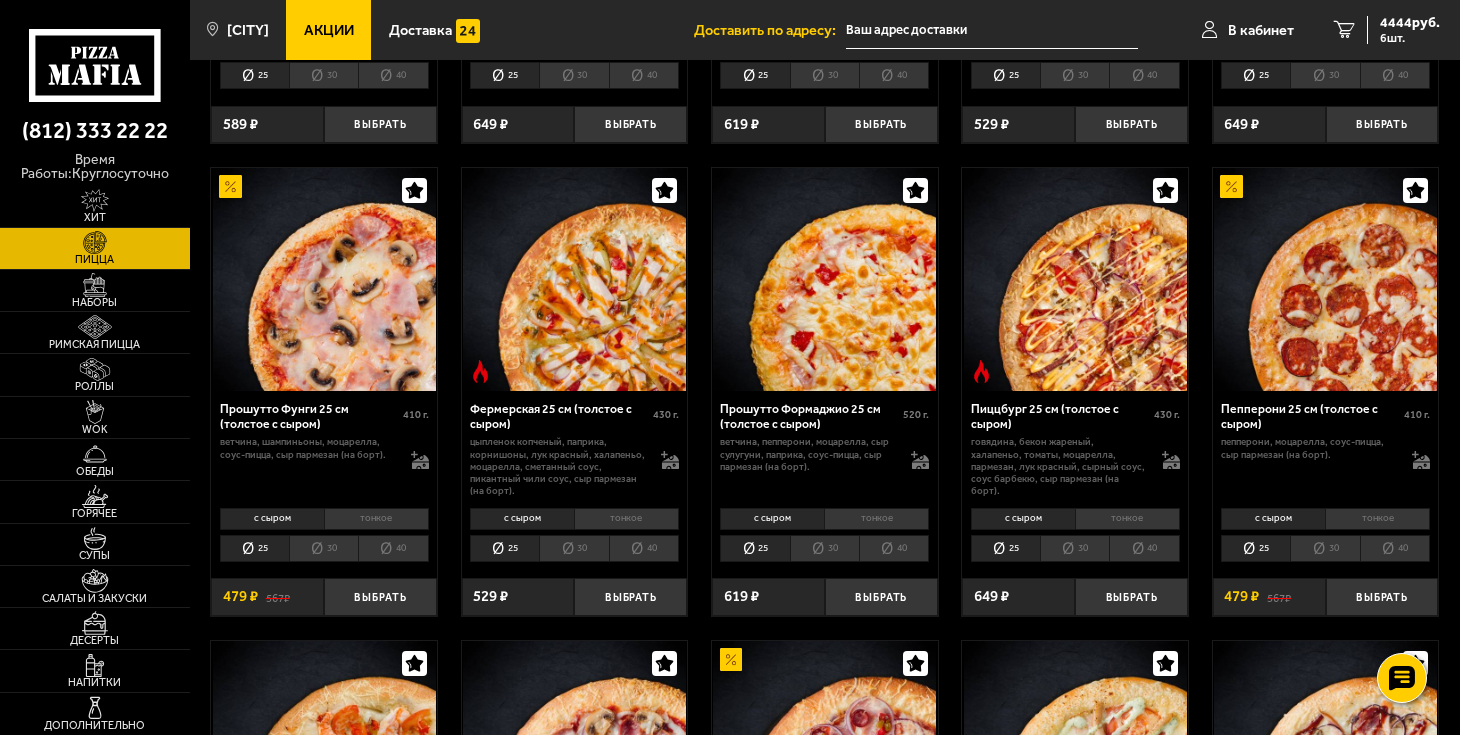 scroll, scrollTop: 1000, scrollLeft: 0, axis: vertical 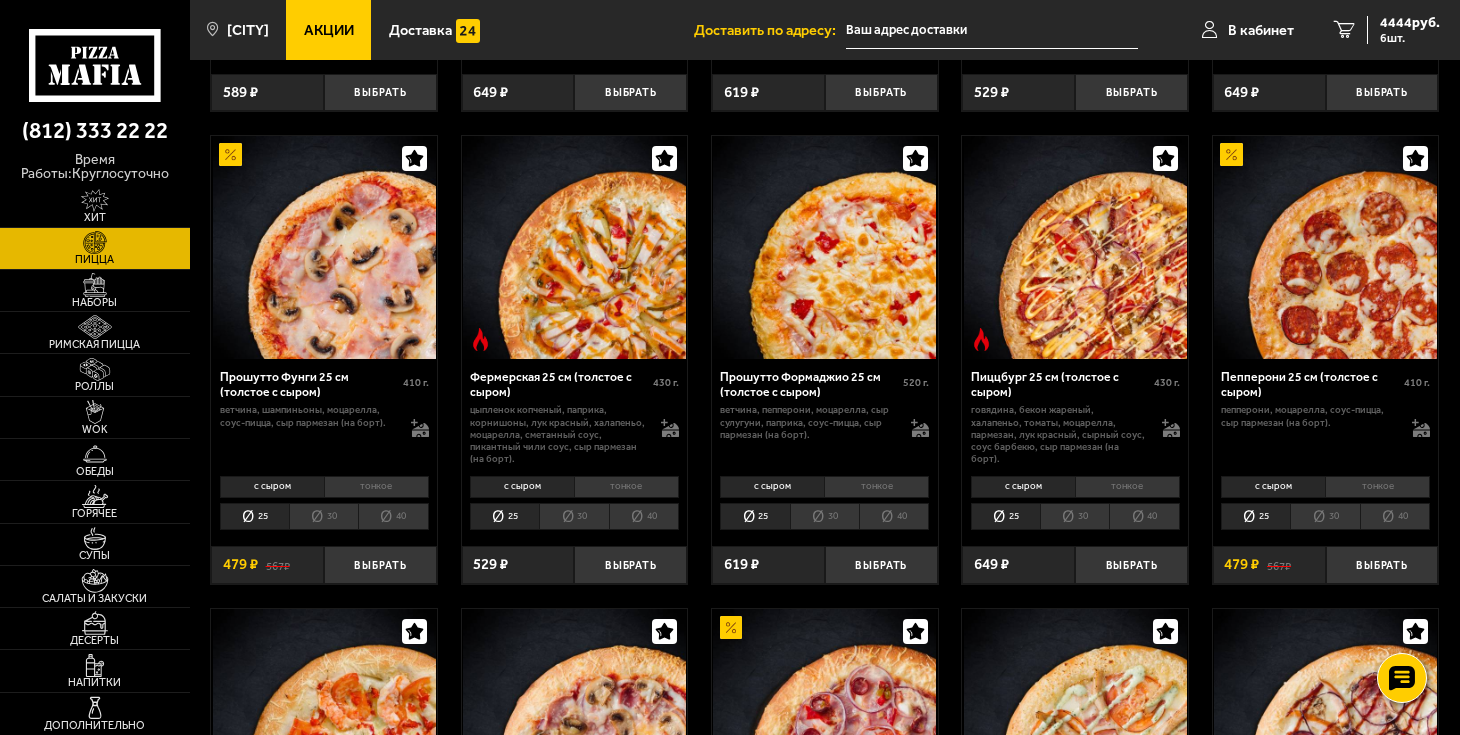 click on "30" at bounding box center (323, 516) 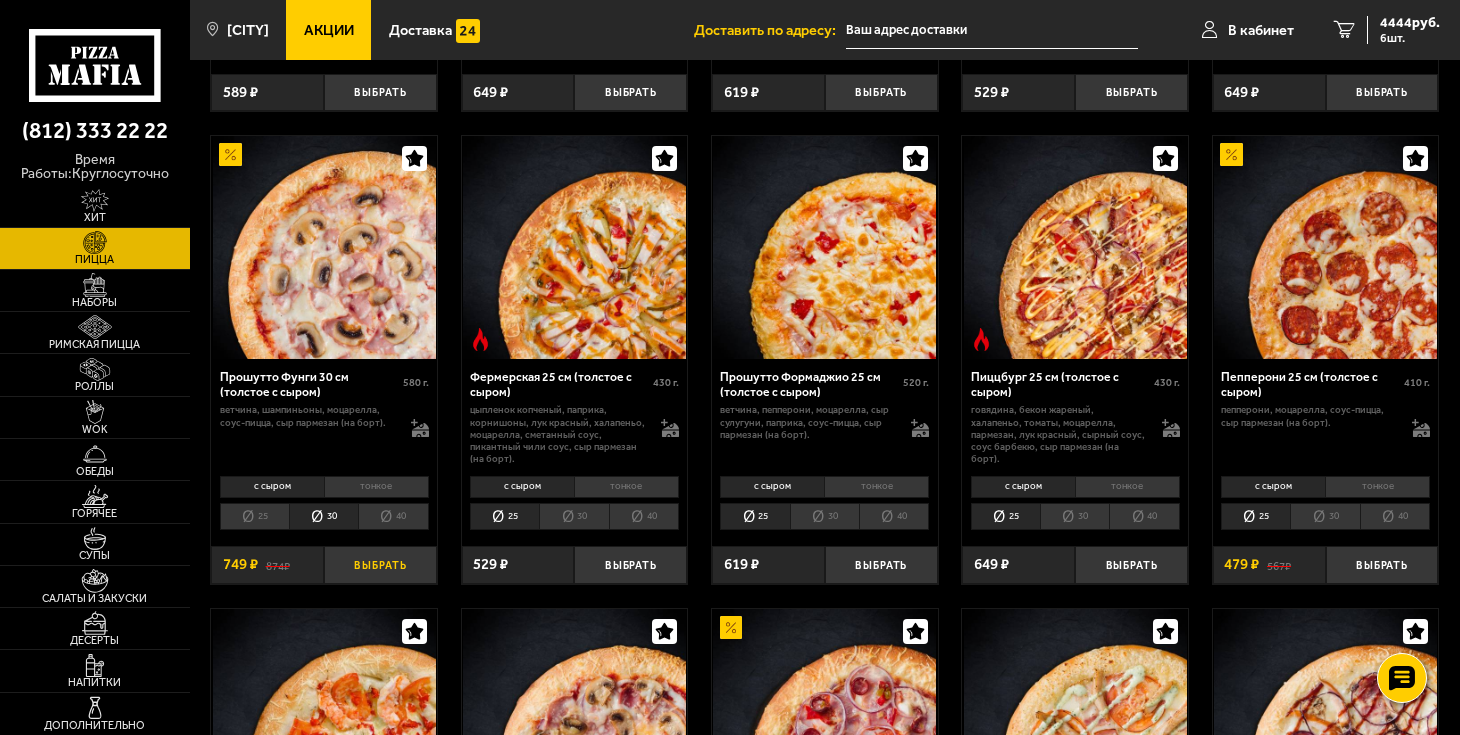 click on "Выбрать" at bounding box center [380, 564] 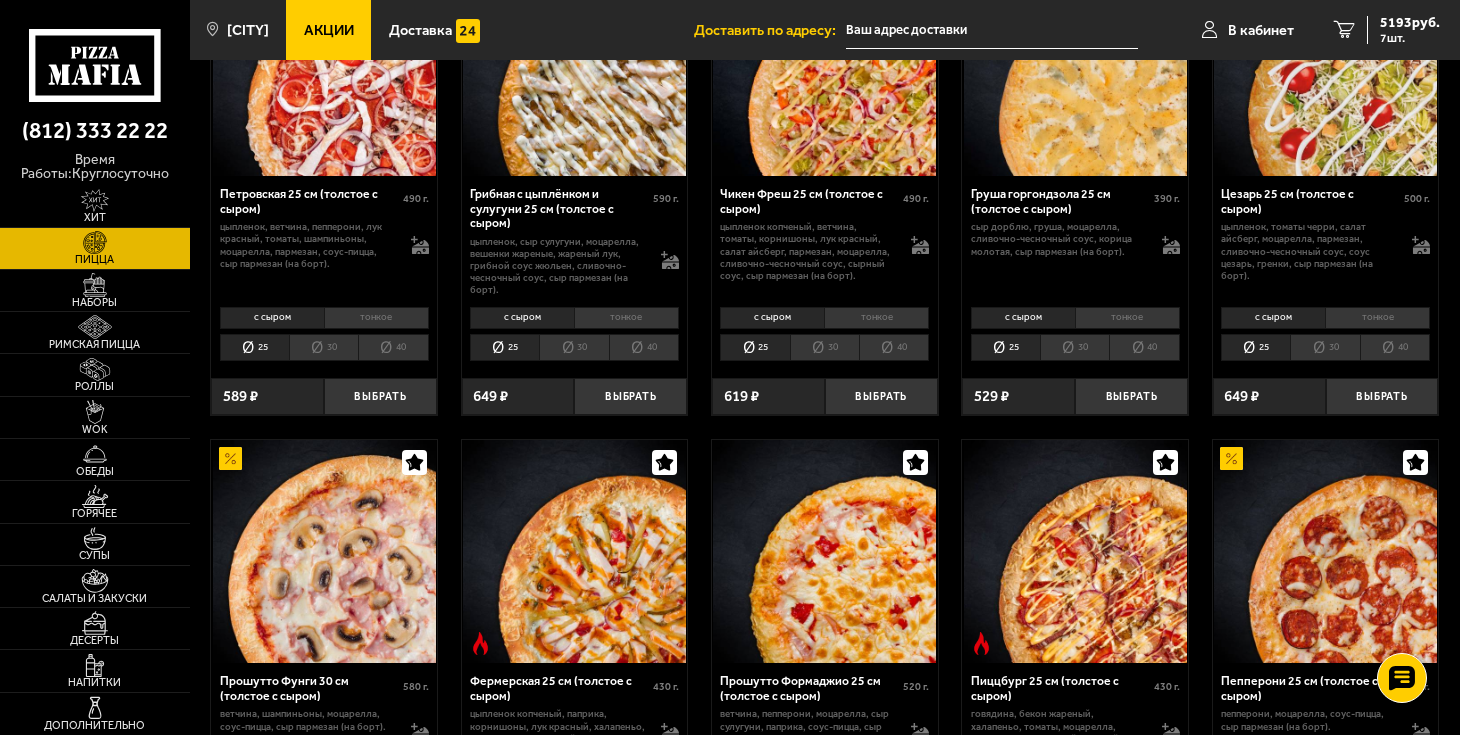 scroll, scrollTop: 888, scrollLeft: 0, axis: vertical 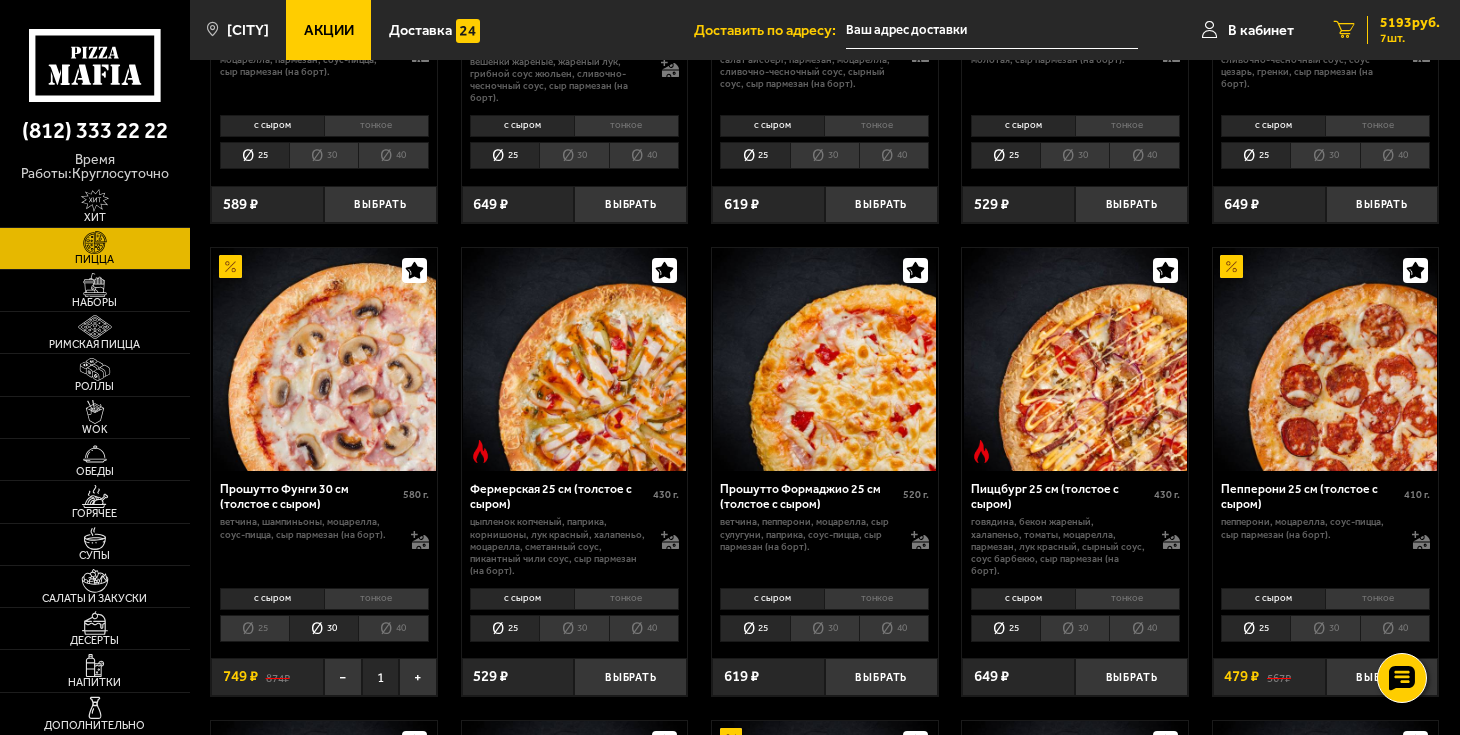 click on "7  шт." at bounding box center [1410, 38] 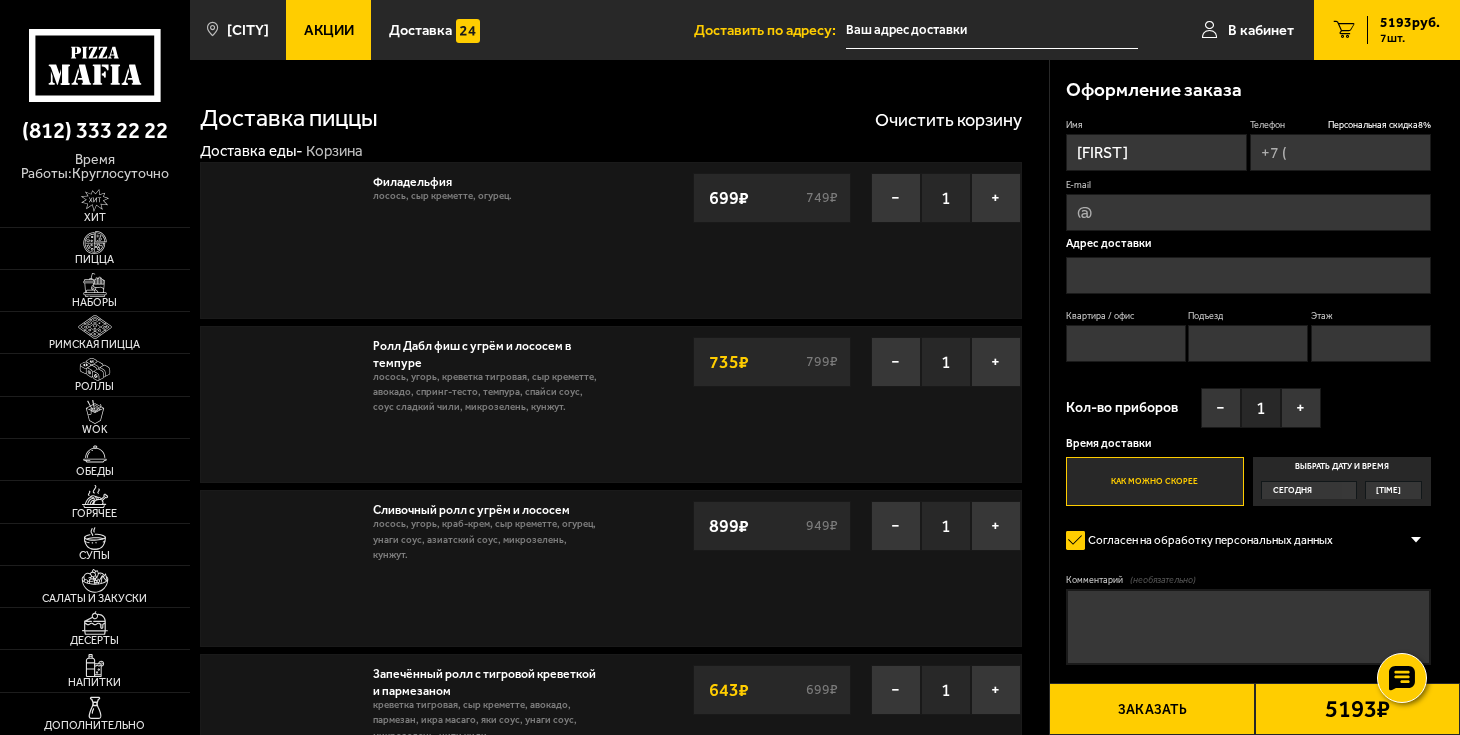 type on "[PHONE]" 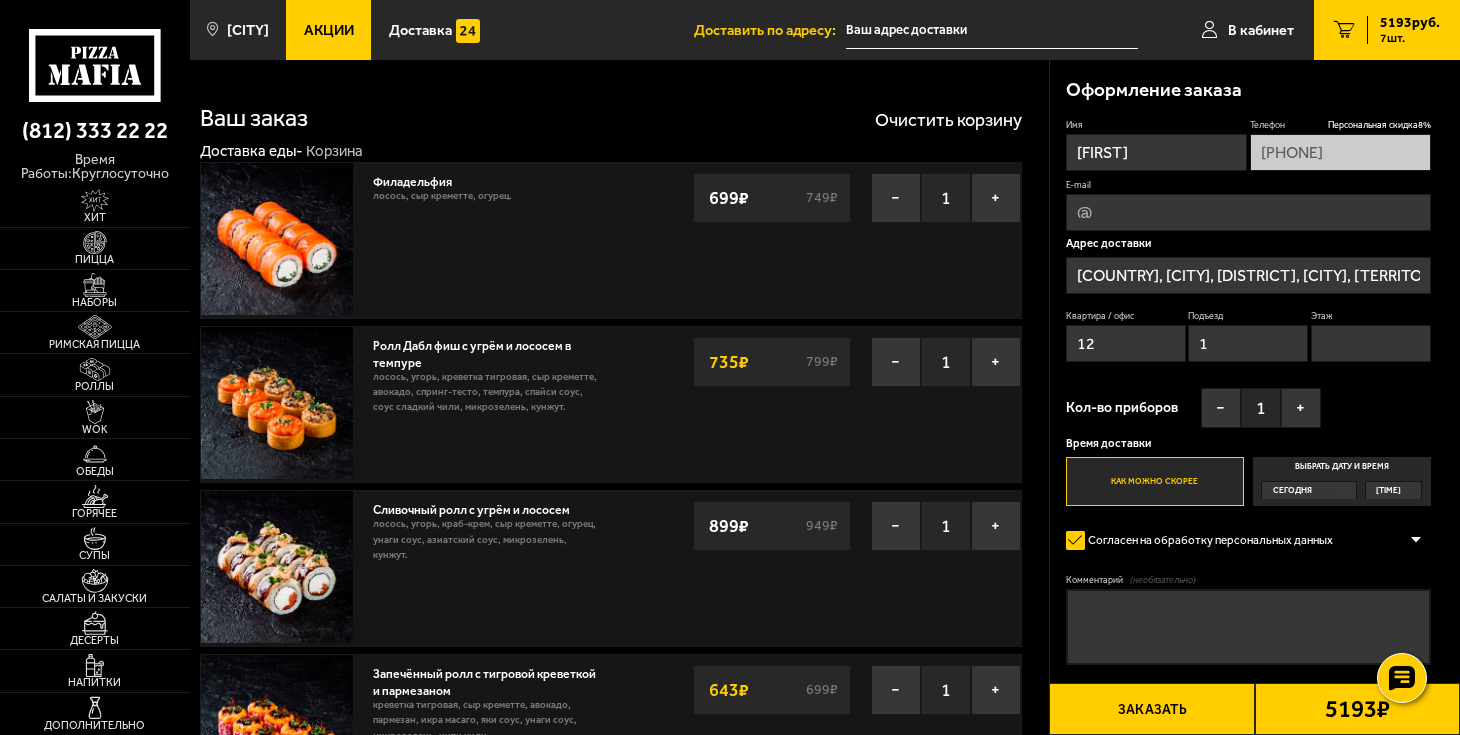 type on "[DISTRICT], [CITY], [TERRITORY] [STREET], [BUILDING]" 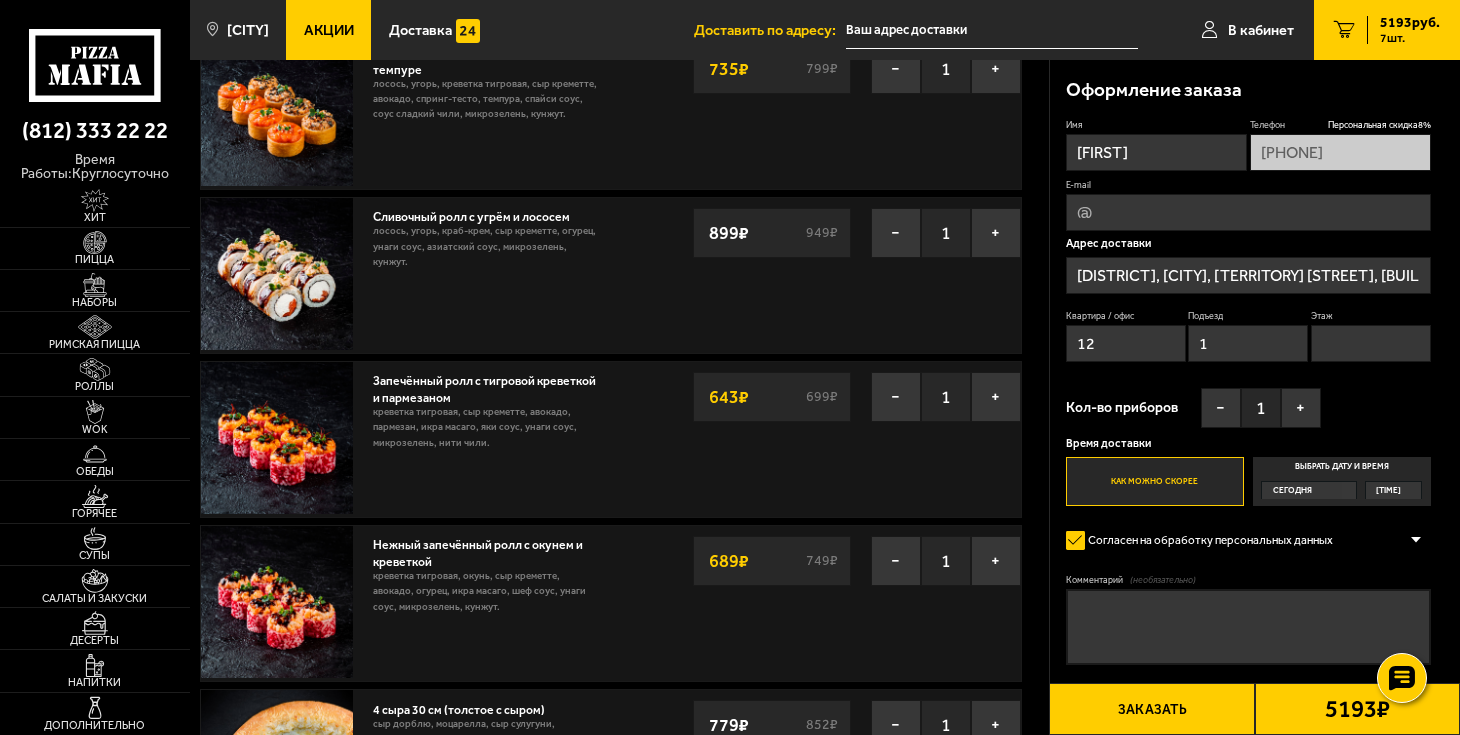 scroll, scrollTop: 333, scrollLeft: 0, axis: vertical 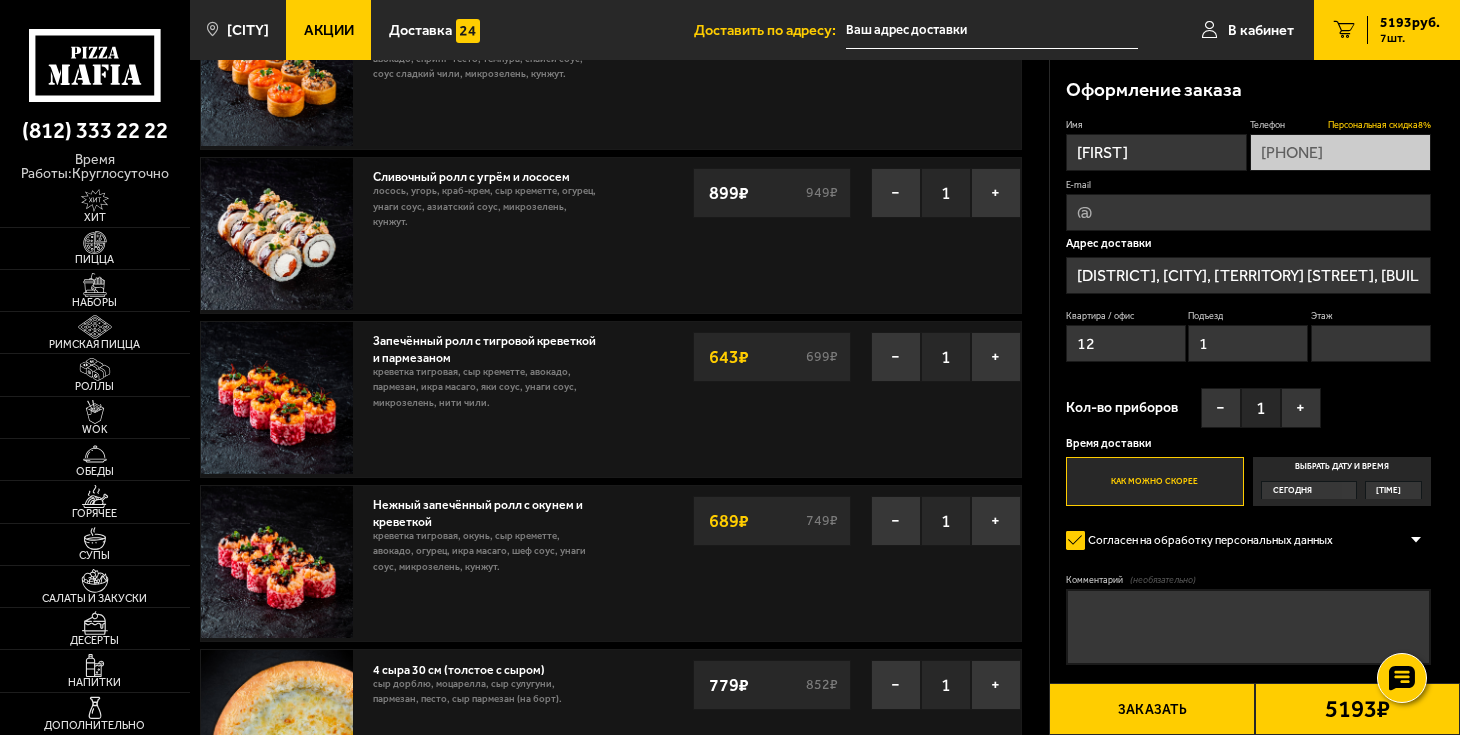 click on "Персональная скидка  8 %" at bounding box center (1379, 125) 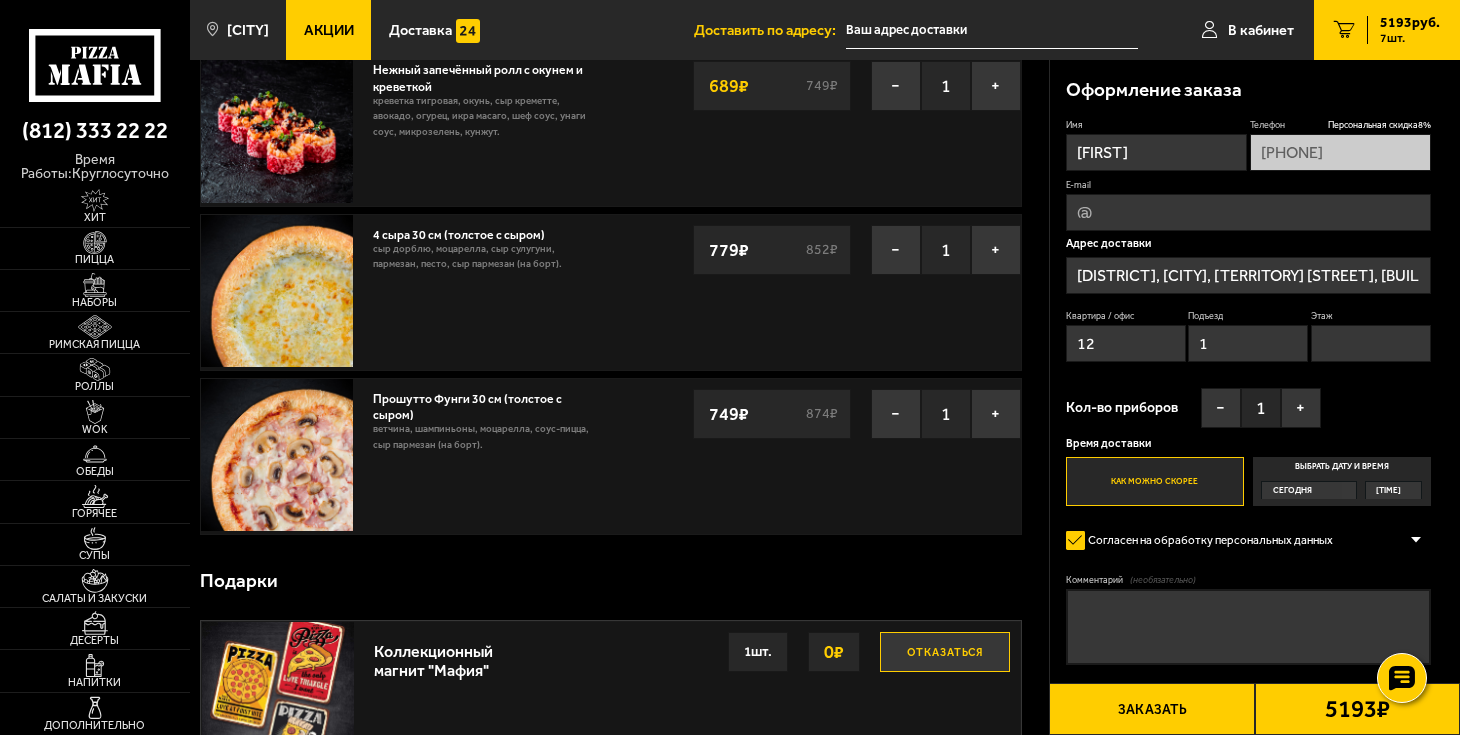 scroll, scrollTop: 777, scrollLeft: 0, axis: vertical 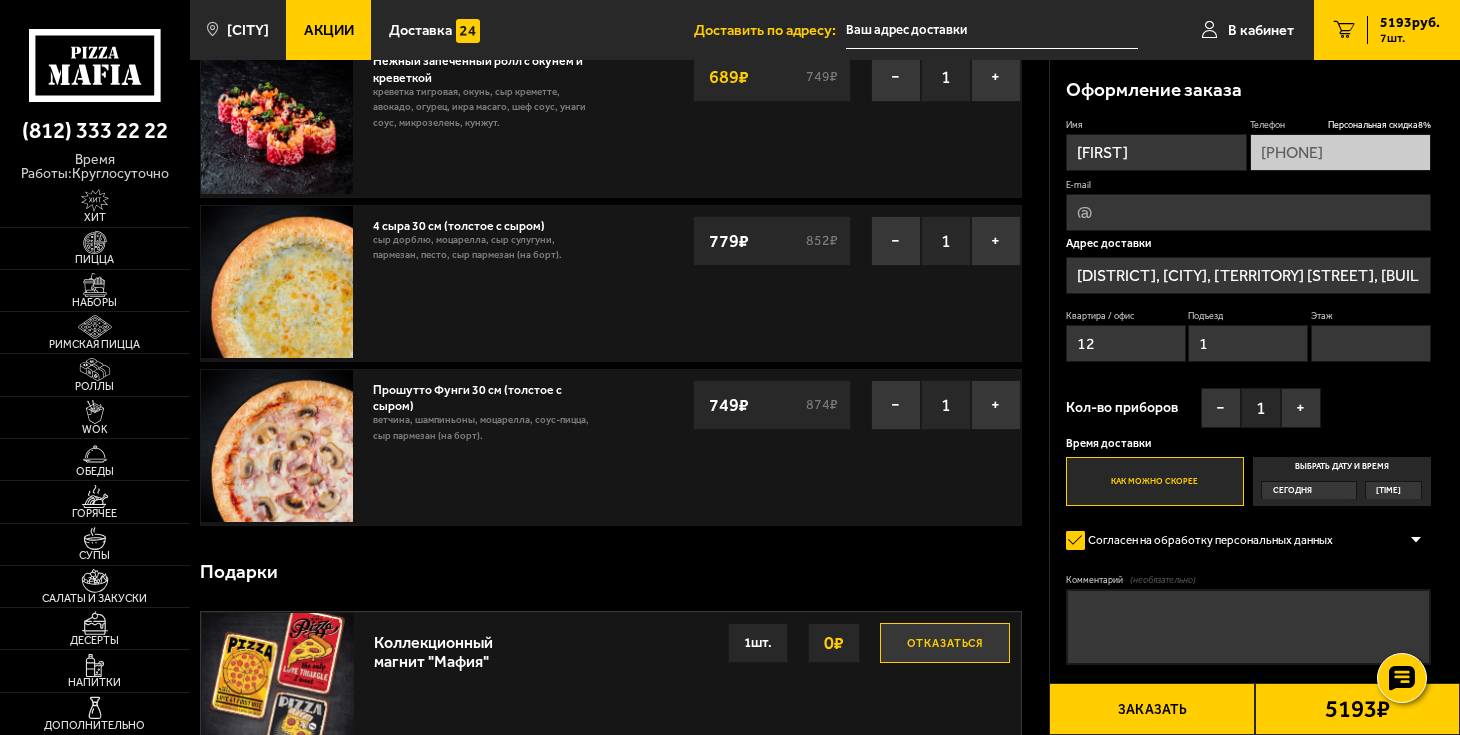 click on "Заказать" at bounding box center [1151, 709] 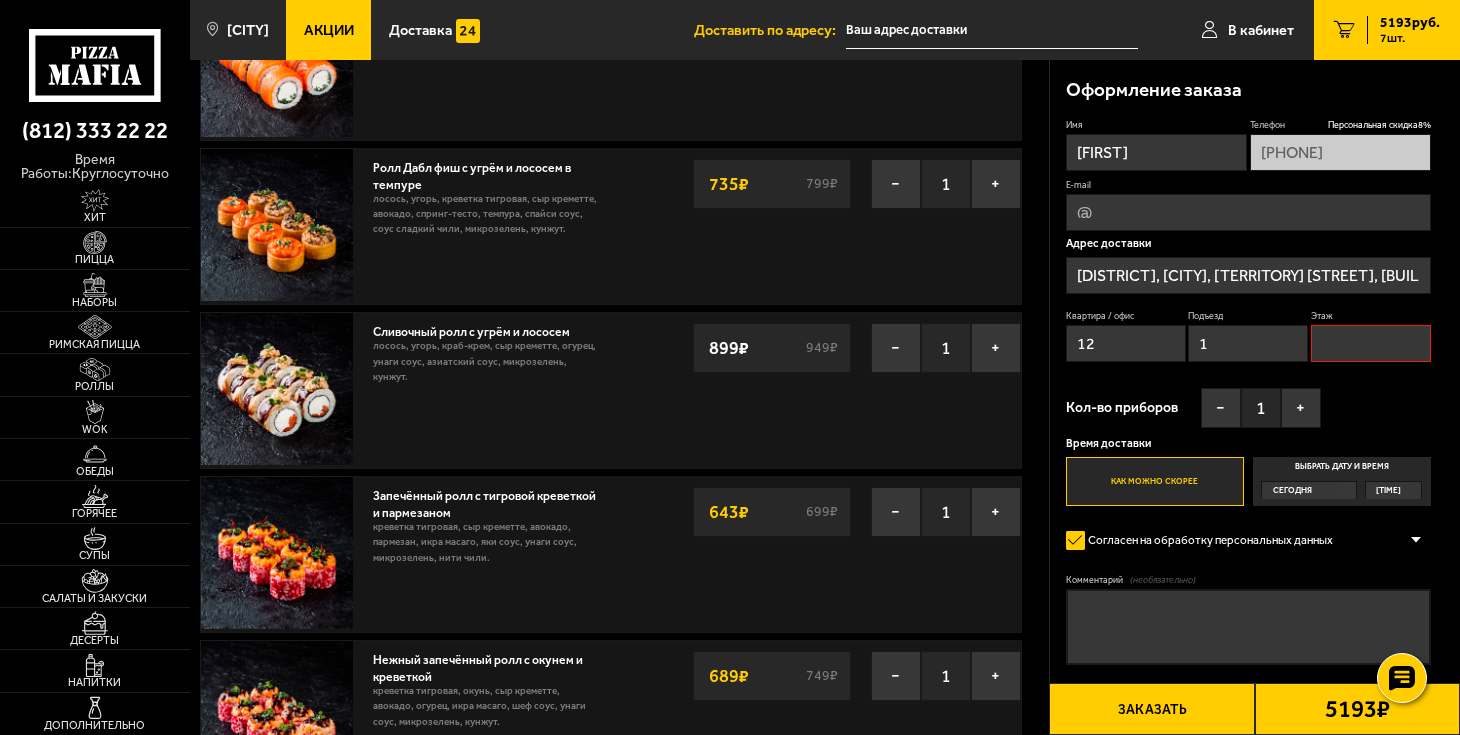 scroll, scrollTop: 170, scrollLeft: 0, axis: vertical 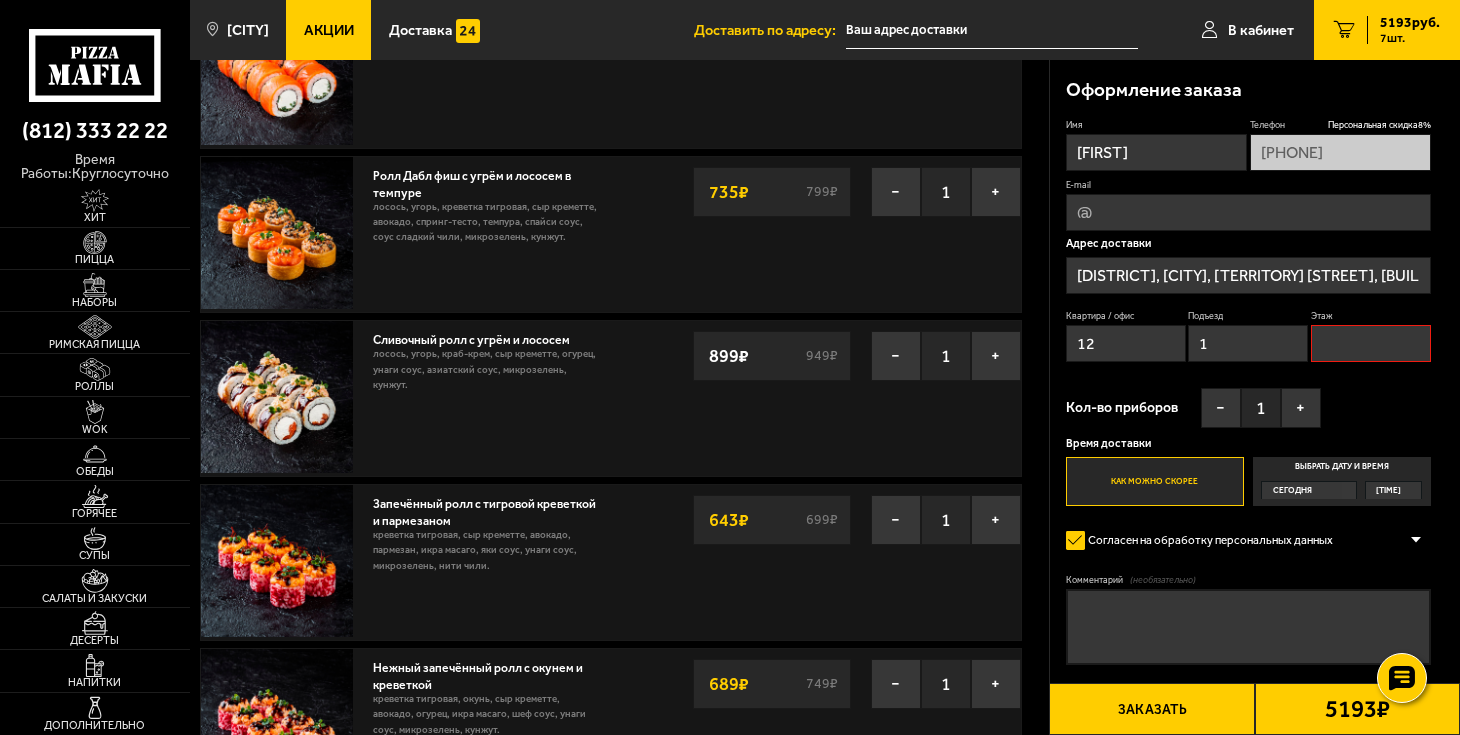 click on "Заказать" at bounding box center [1151, 709] 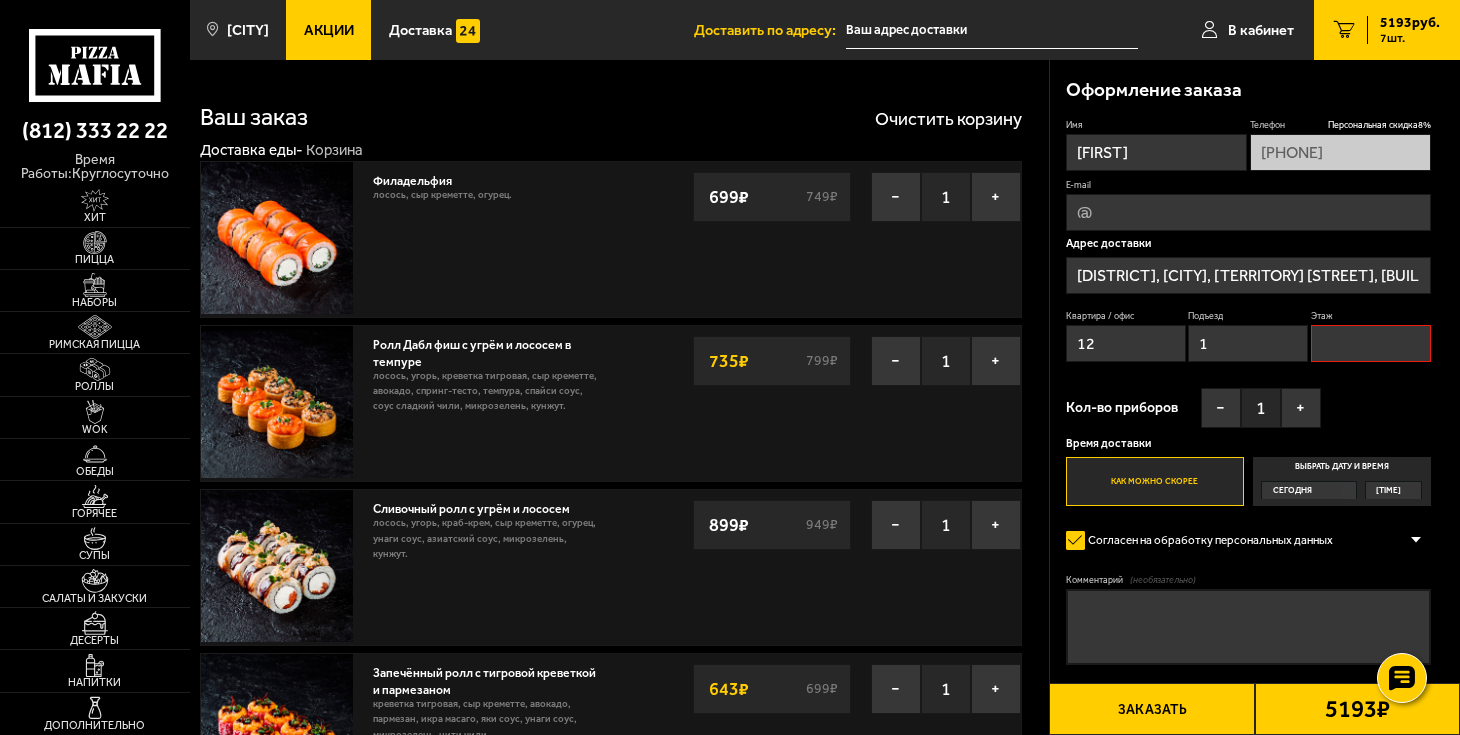 scroll, scrollTop: 0, scrollLeft: 0, axis: both 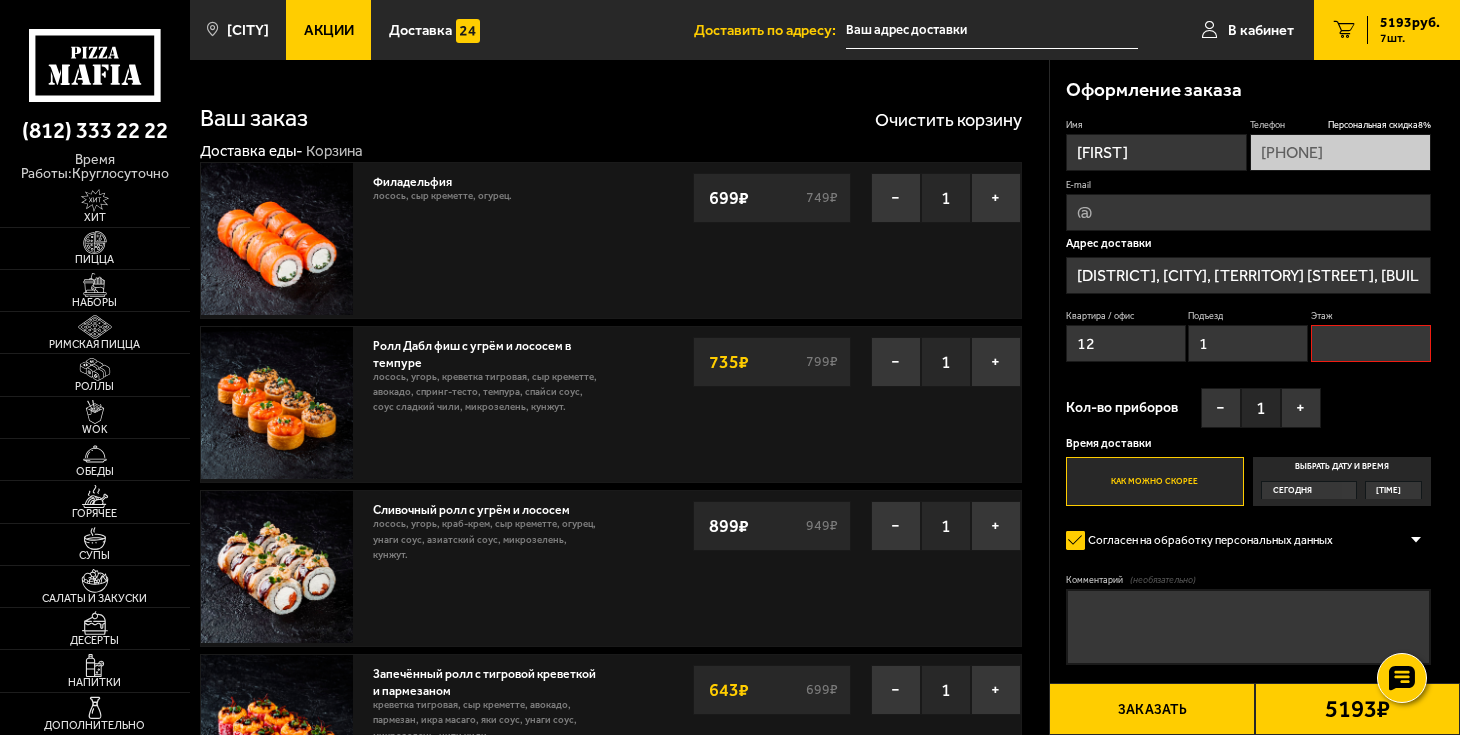 click on "Этаж" at bounding box center (1371, 343) 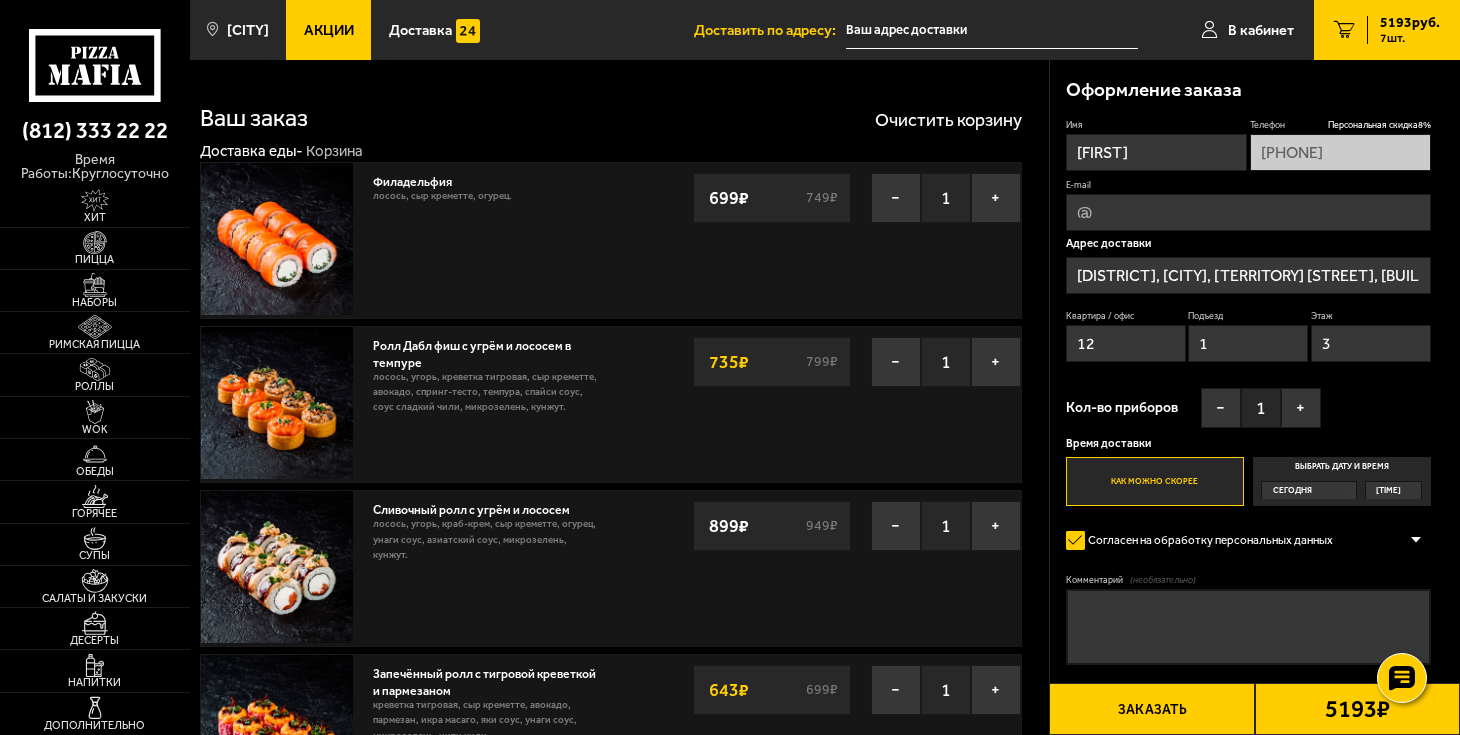type on "3" 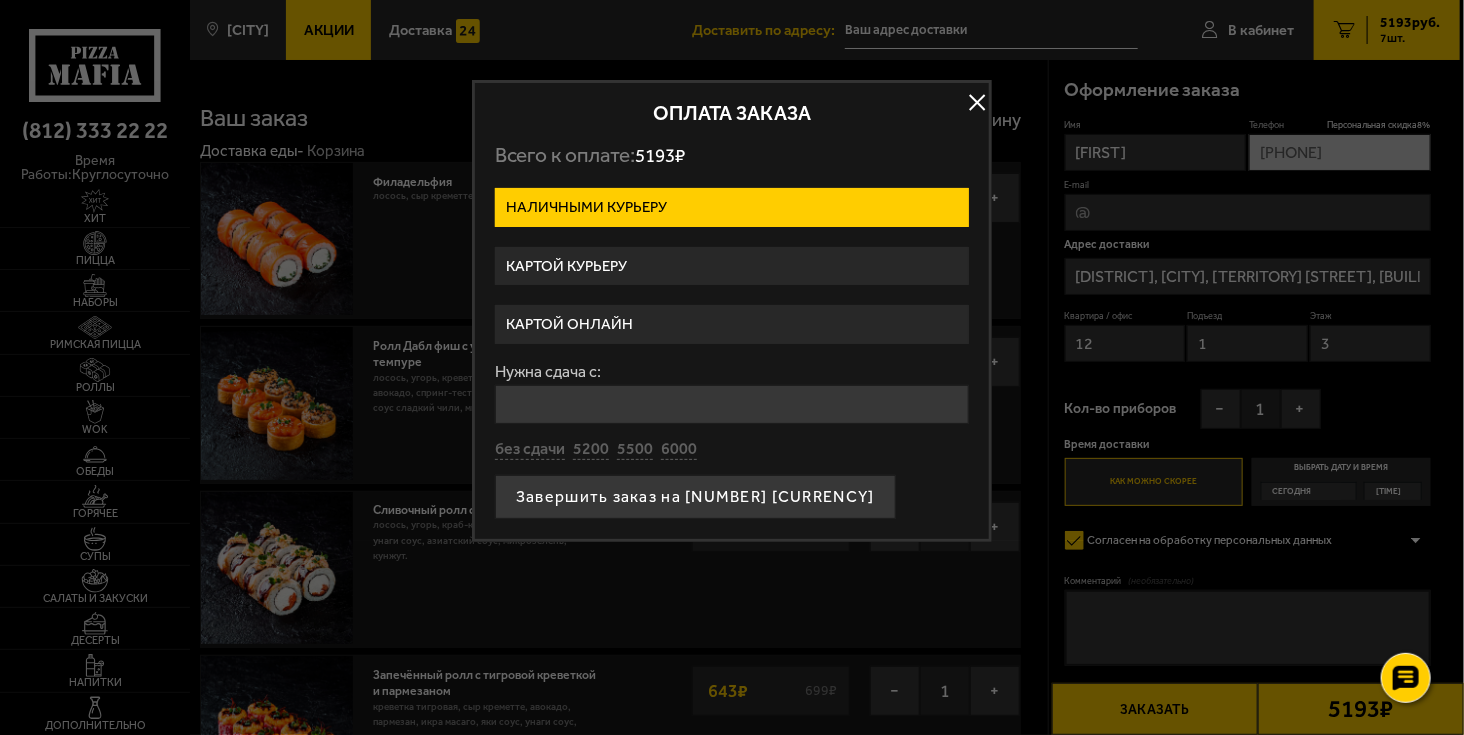 click on "Картой курьеру" at bounding box center [732, 266] 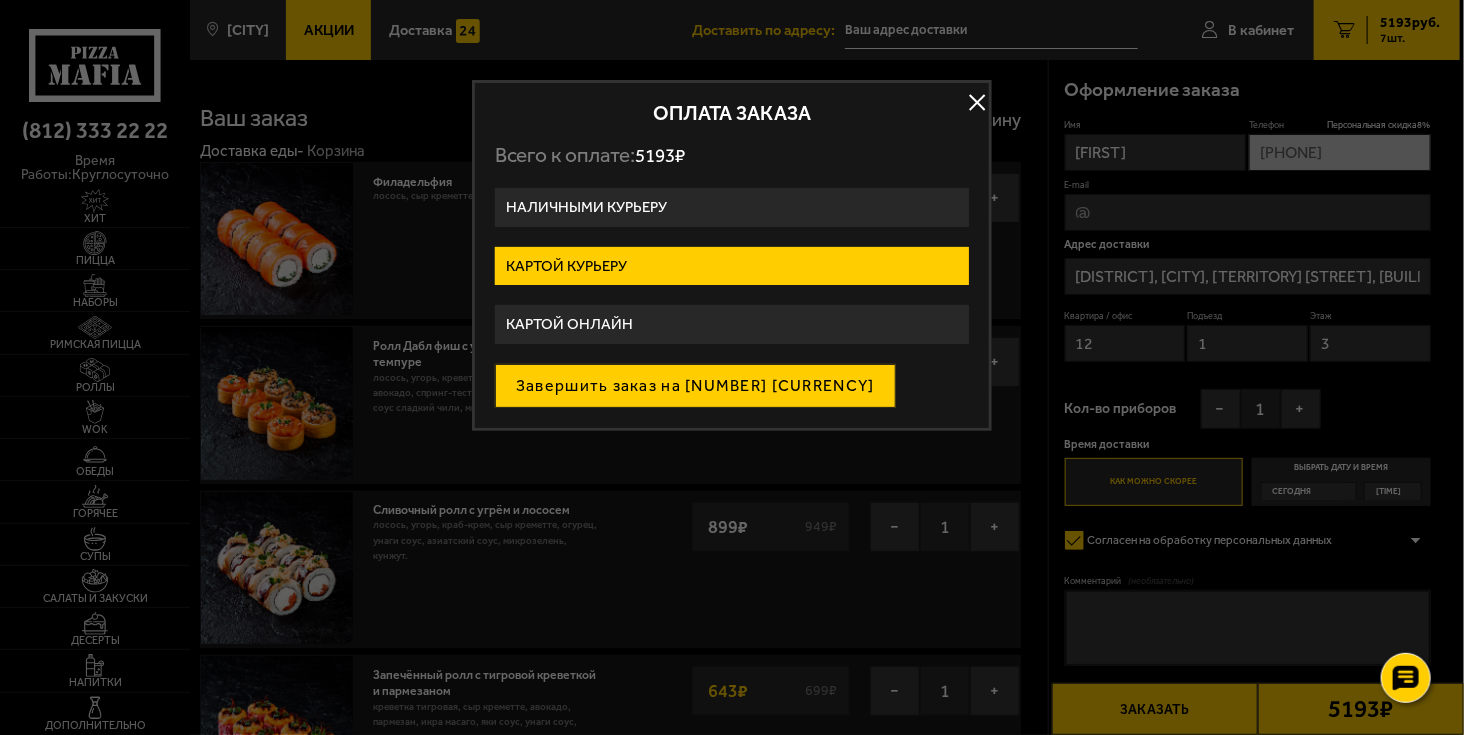 click on "Завершить заказ на [NUMBER] [CURRENCY]" at bounding box center [695, 386] 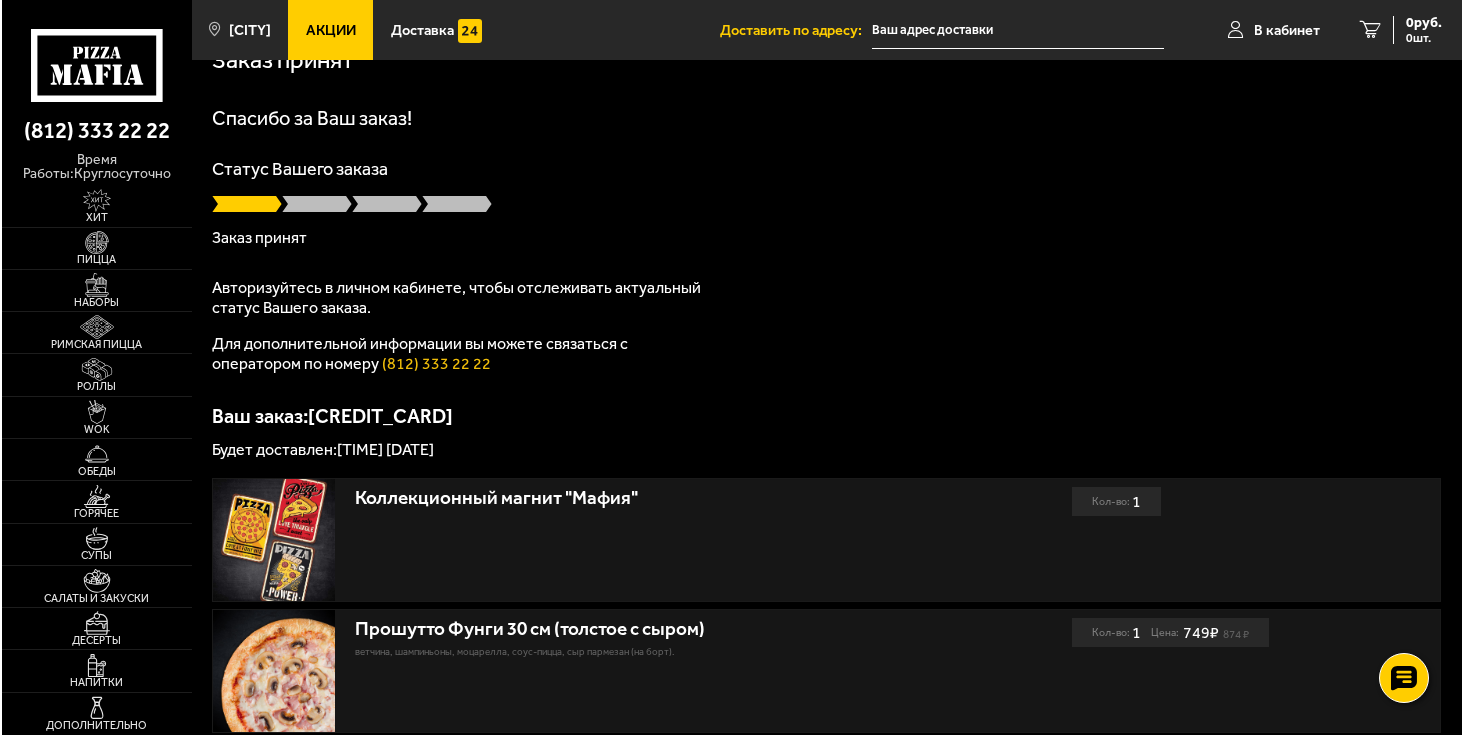 scroll, scrollTop: 0, scrollLeft: 0, axis: both 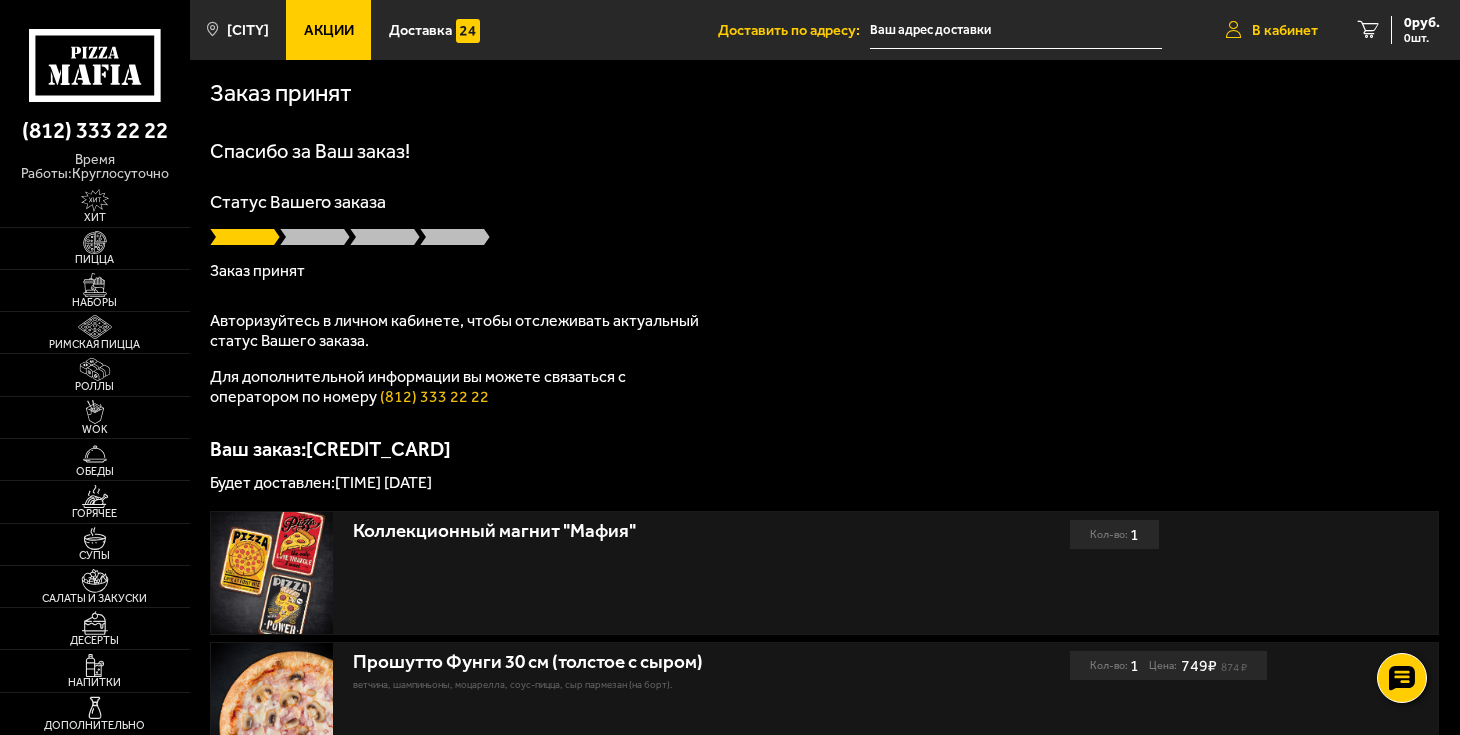 click on "В кабинет" at bounding box center (1285, 30) 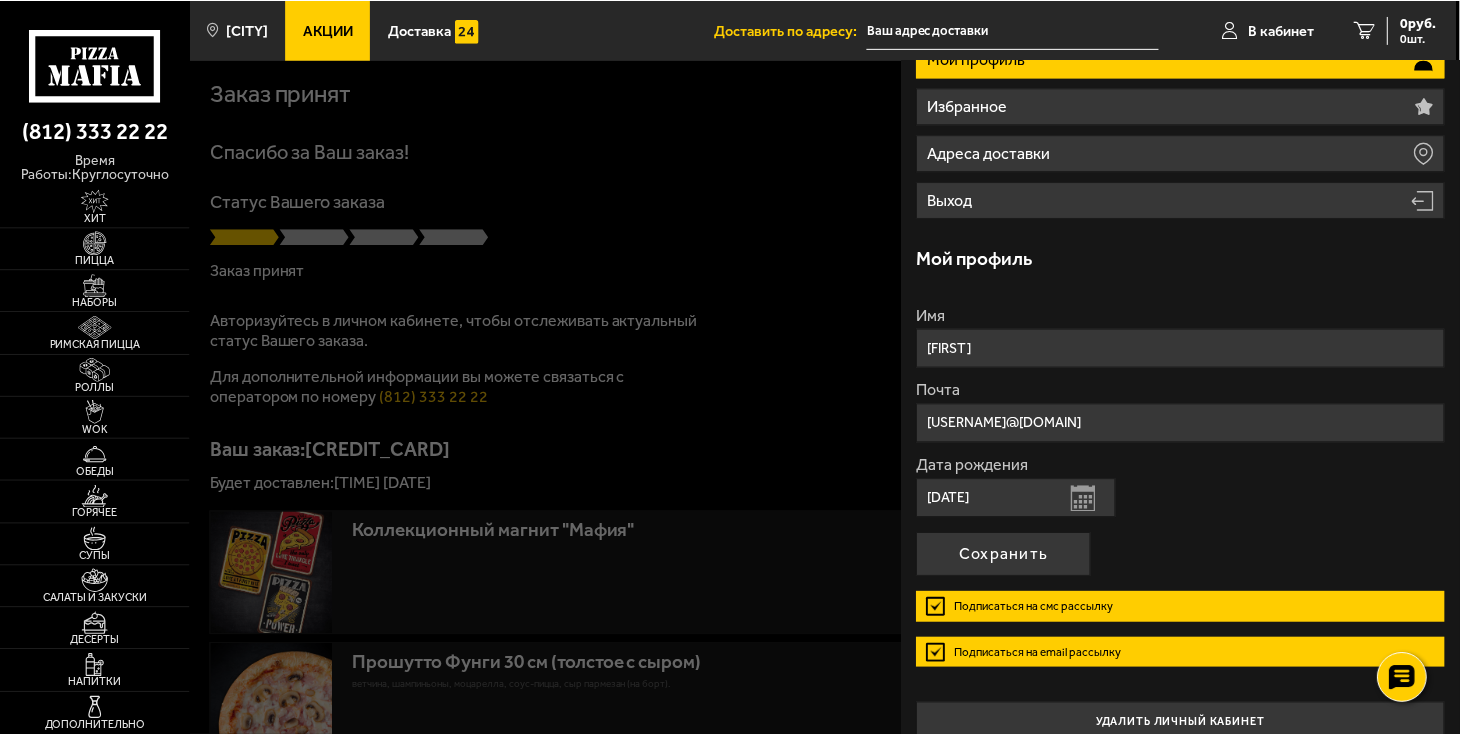 scroll, scrollTop: 214, scrollLeft: 0, axis: vertical 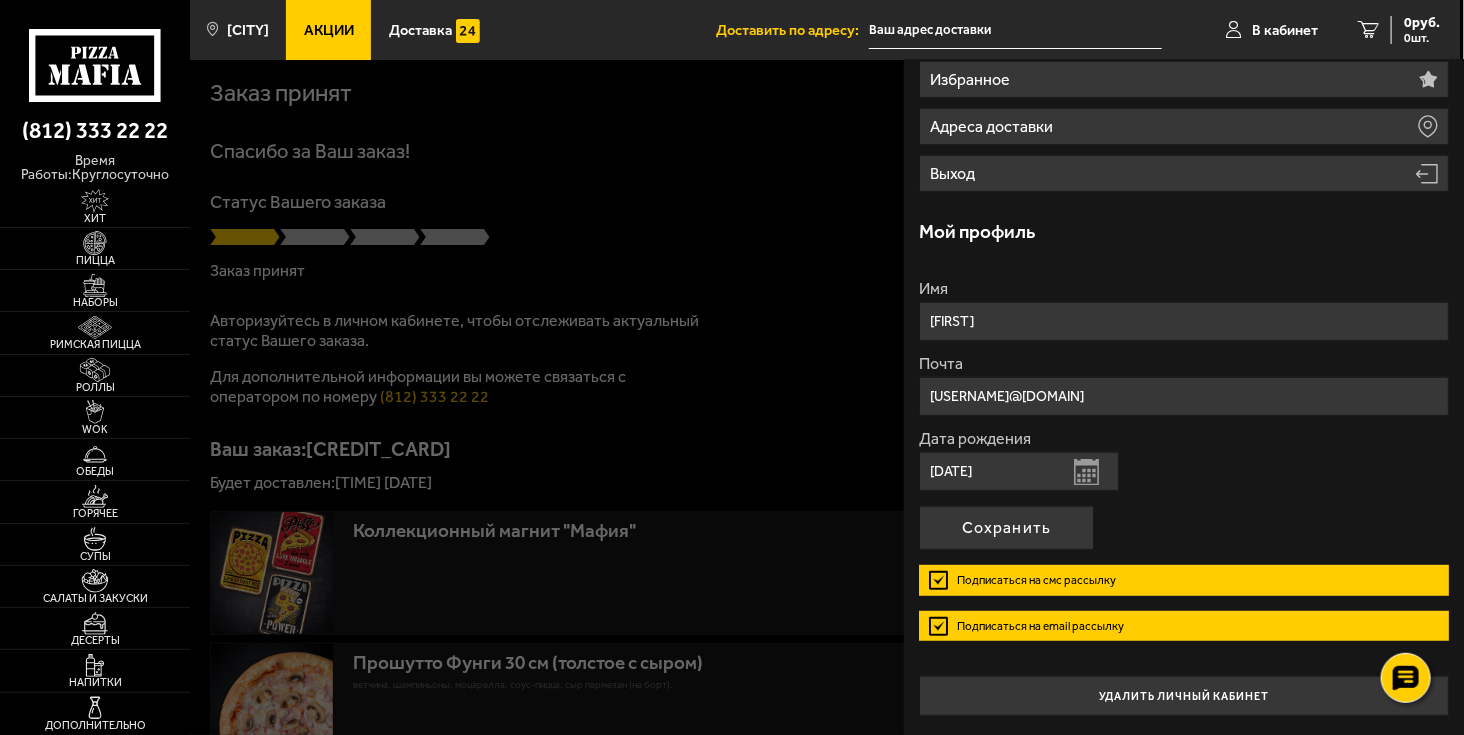 click at bounding box center [922, 427] 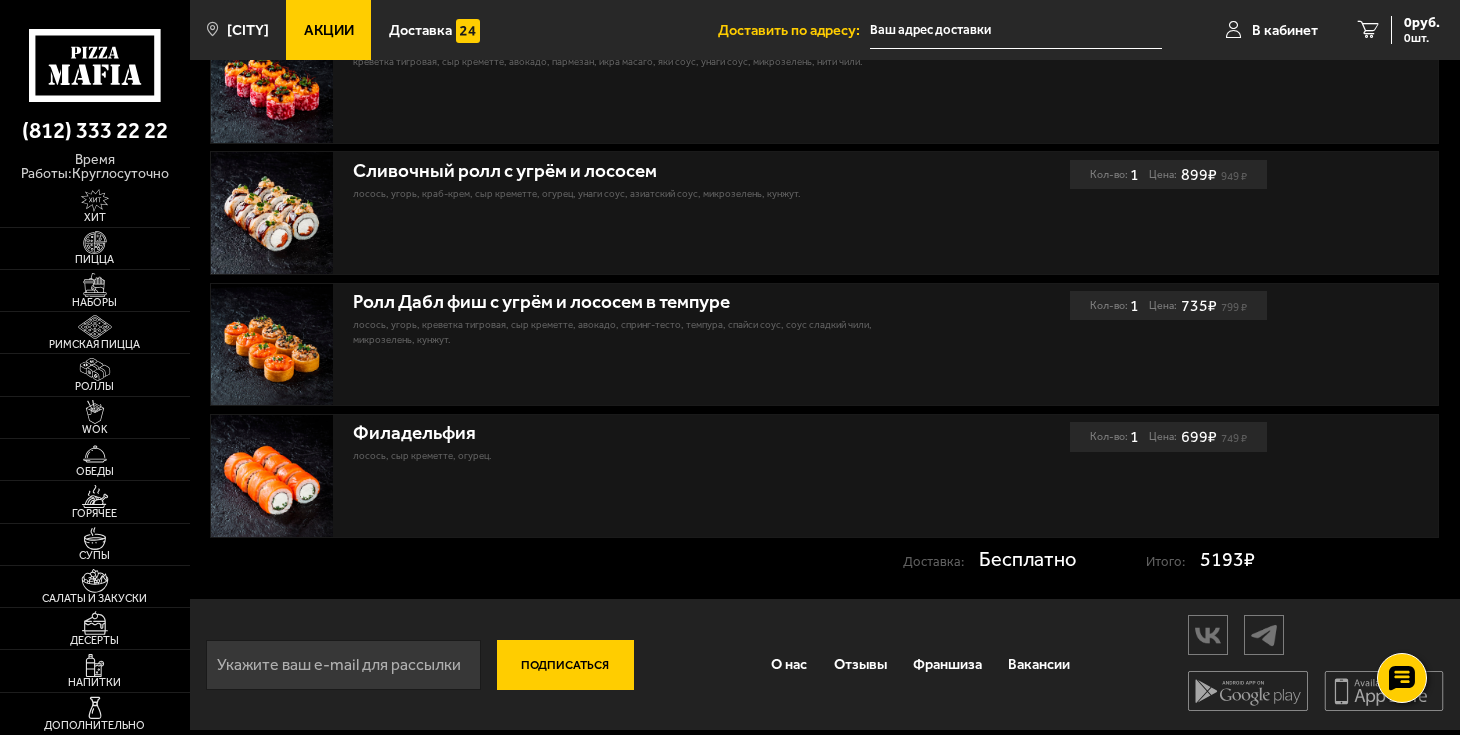 scroll, scrollTop: 1033, scrollLeft: 0, axis: vertical 